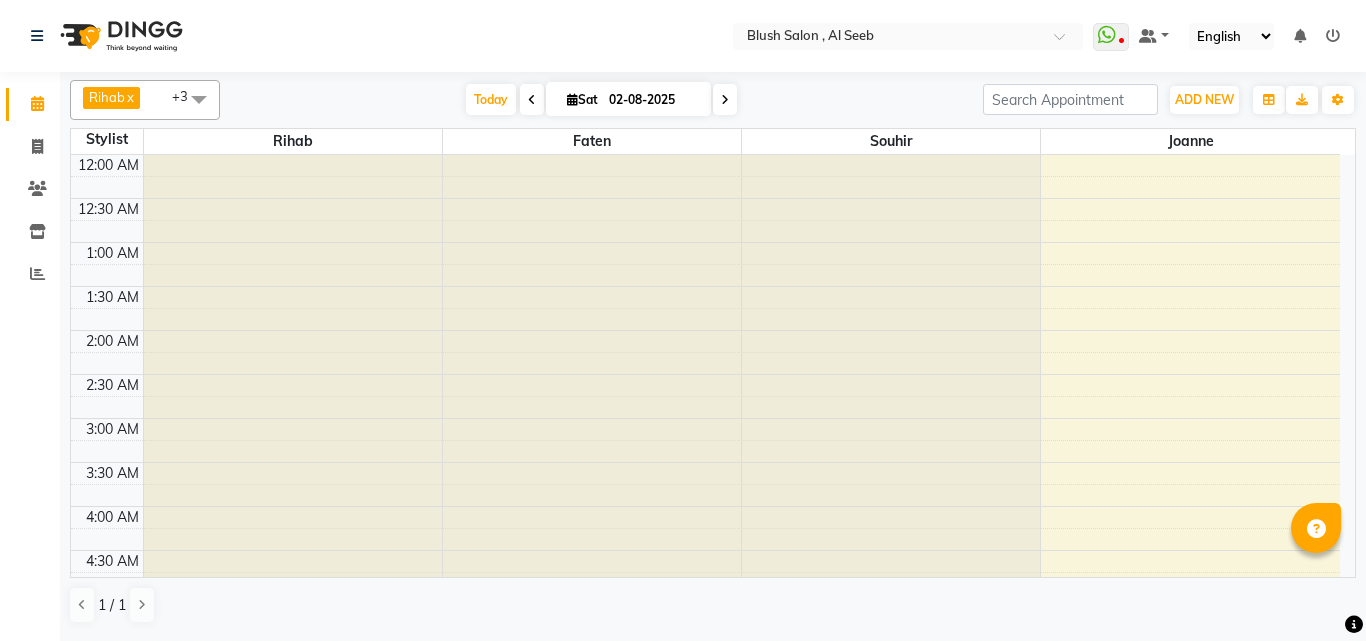 scroll, scrollTop: 0, scrollLeft: 0, axis: both 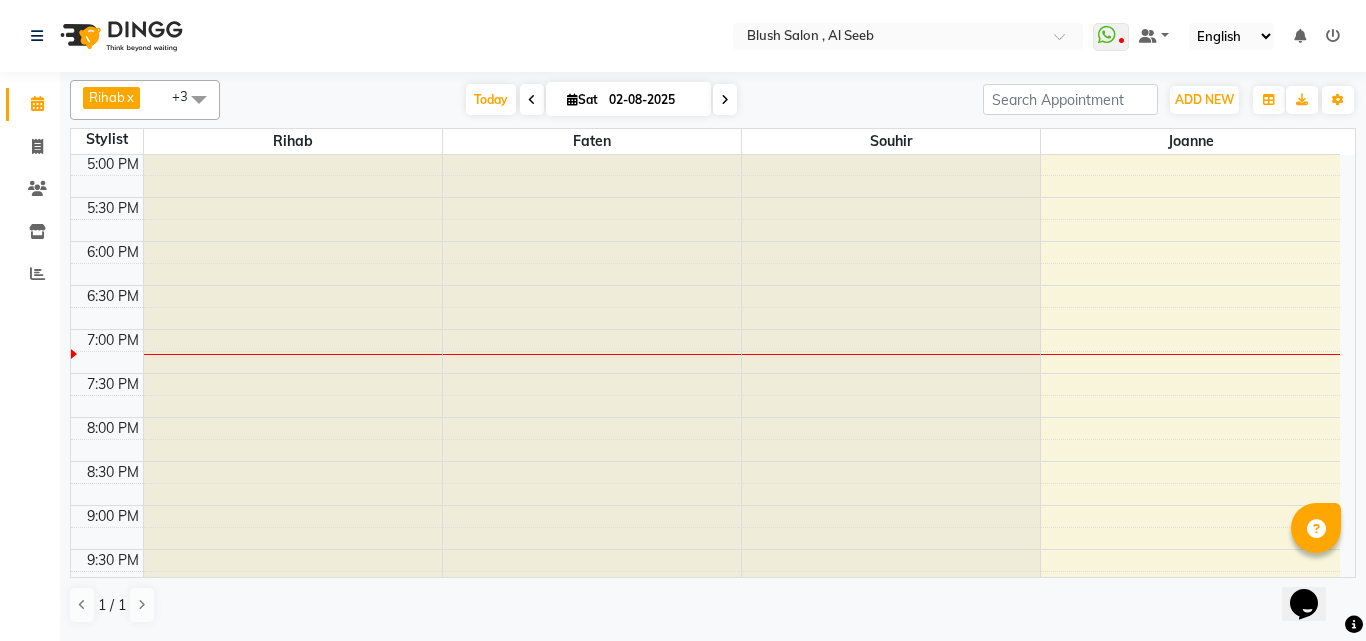 click at bounding box center [725, 100] 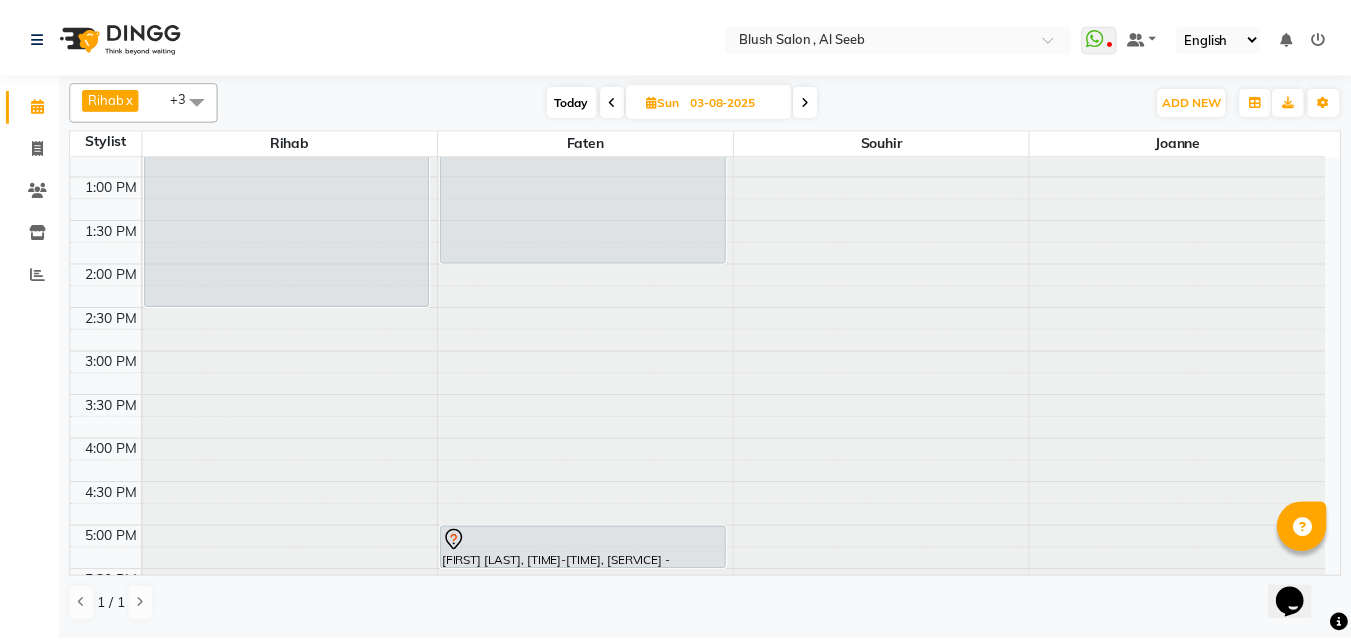 scroll, scrollTop: 1173, scrollLeft: 0, axis: vertical 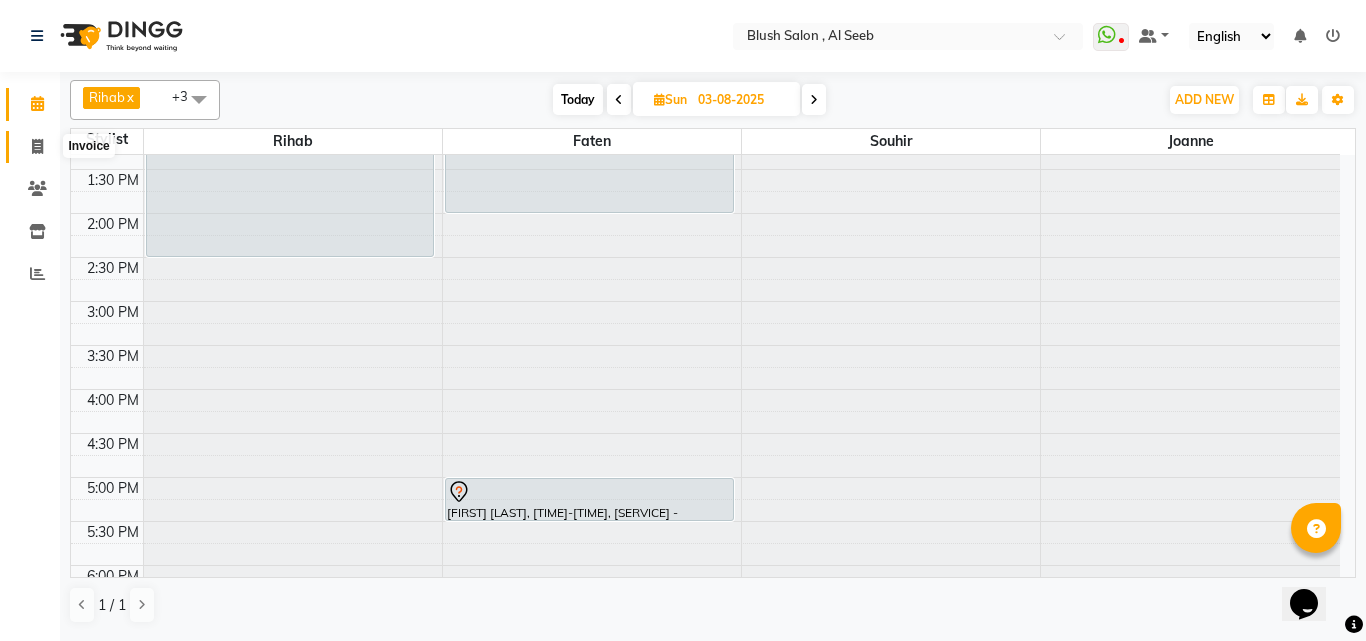 click 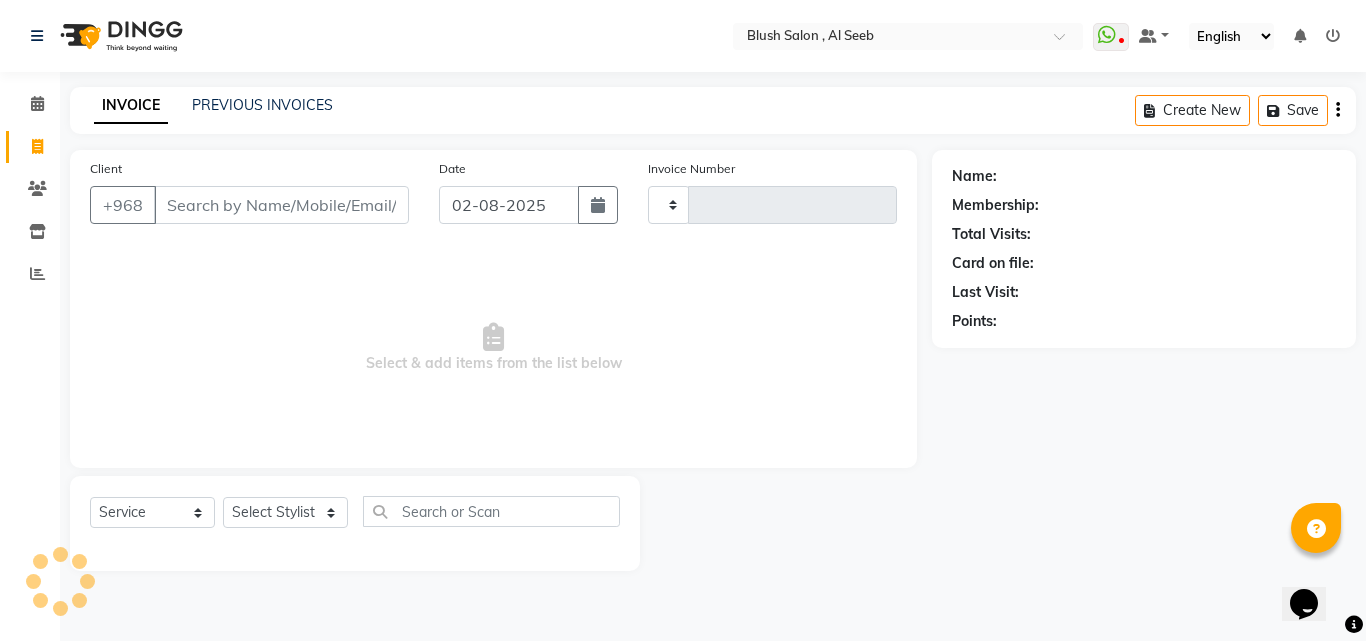 type on "0656" 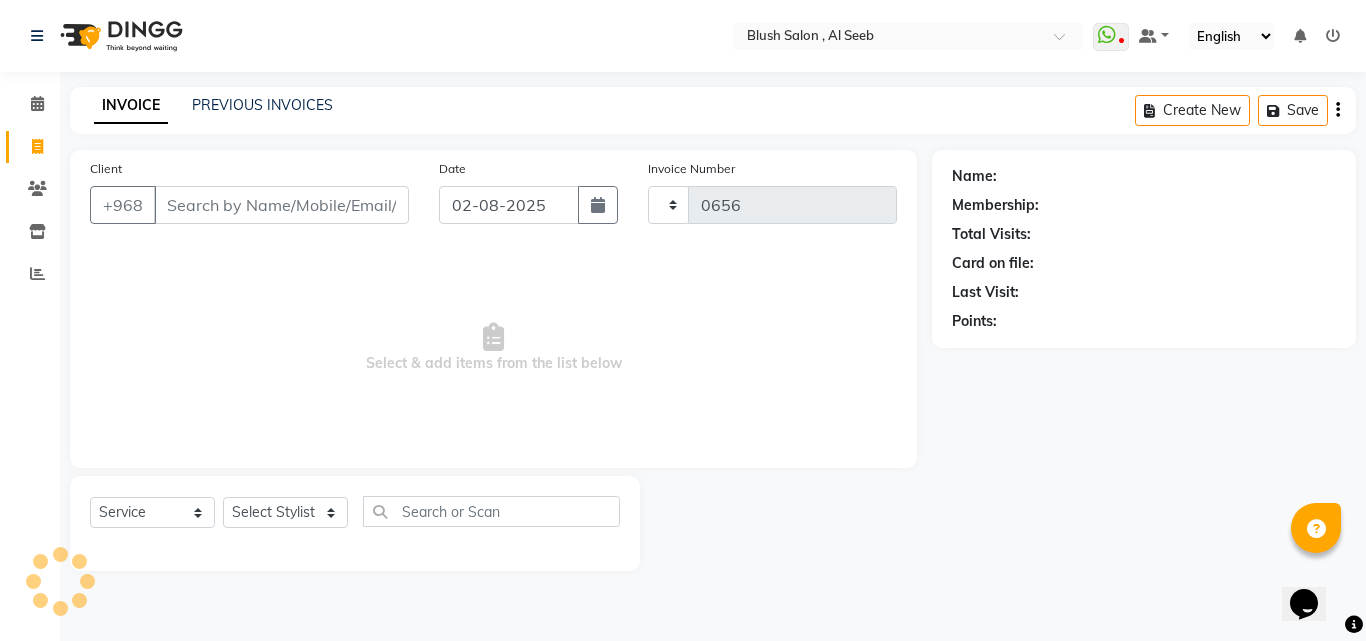 select on "5589" 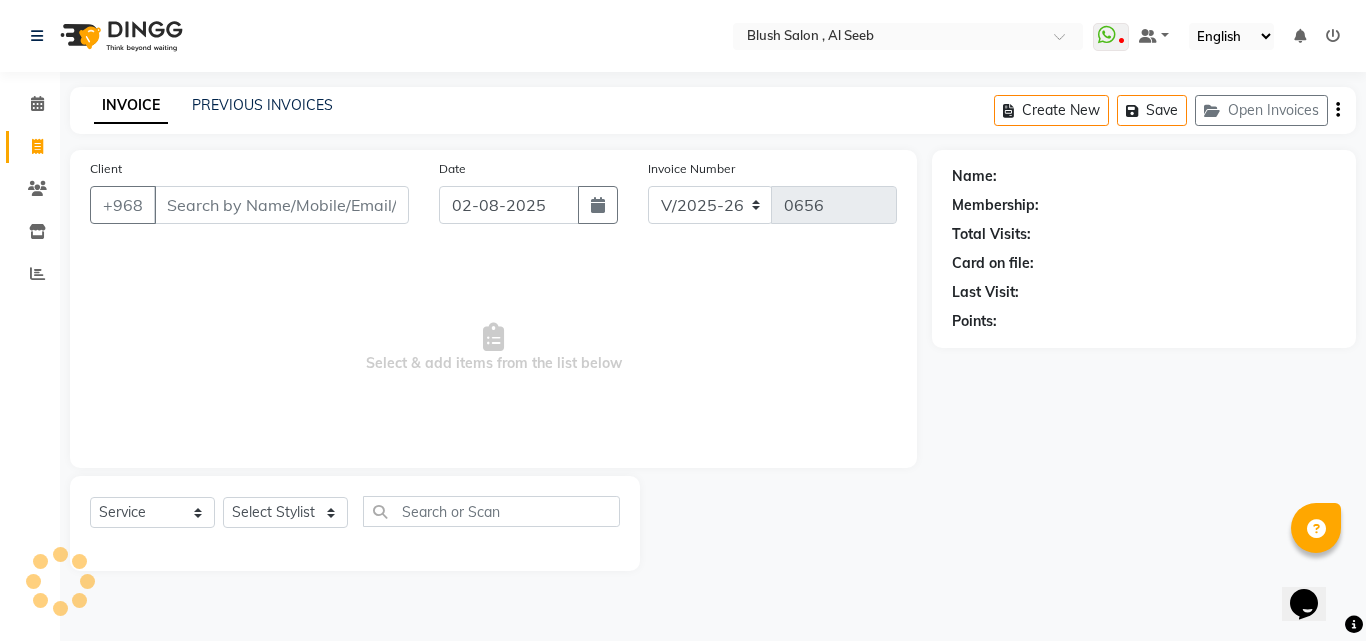 click on "Client" at bounding box center [281, 205] 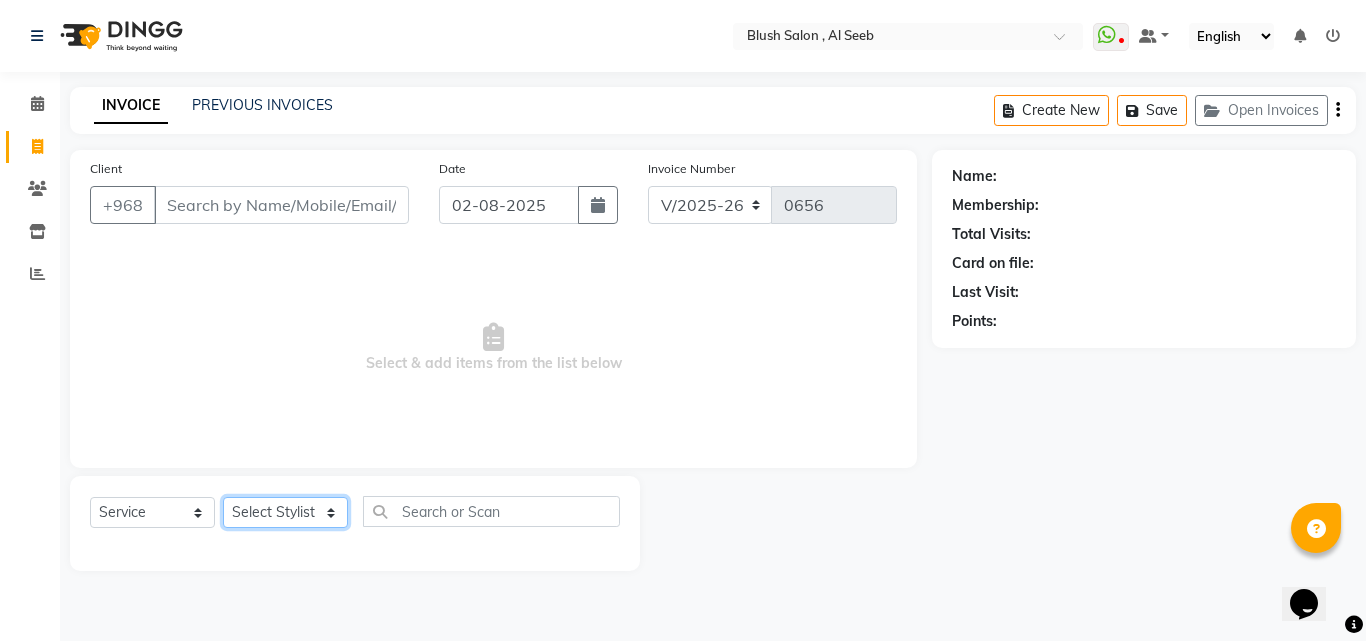 click on "Select [FIRST] [FIRST] [FIRST] [FIRST] [FIRST] [FIRST]" 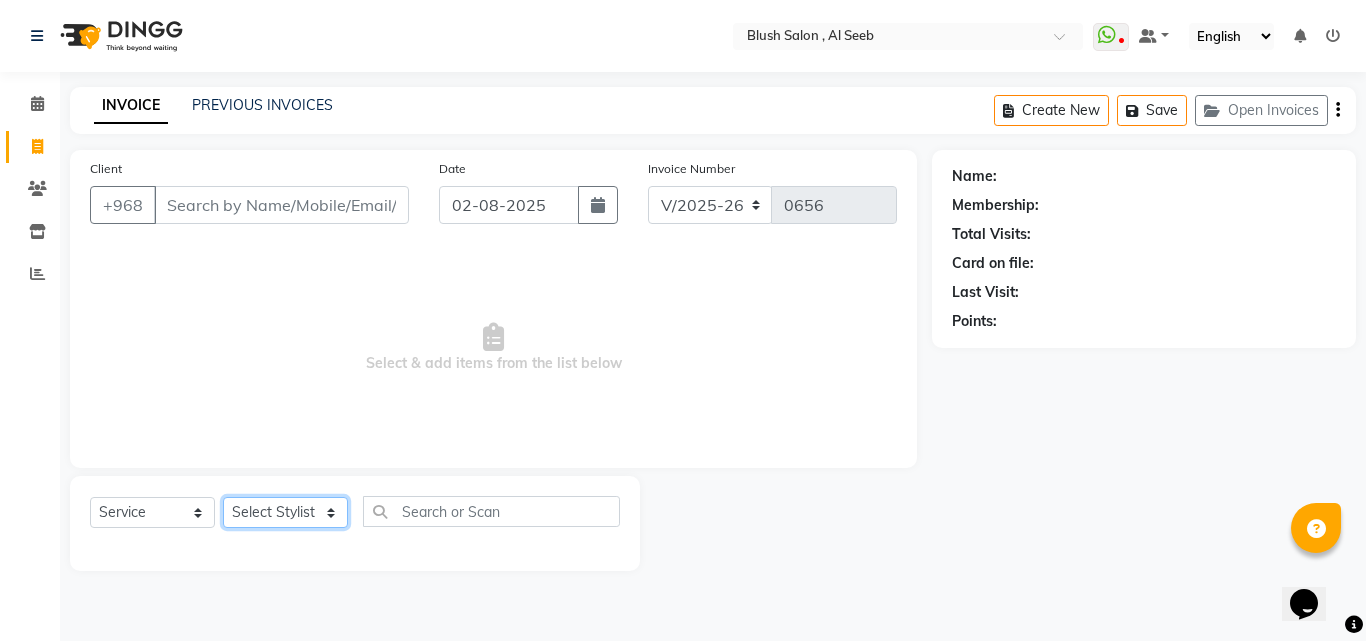 select on "38037" 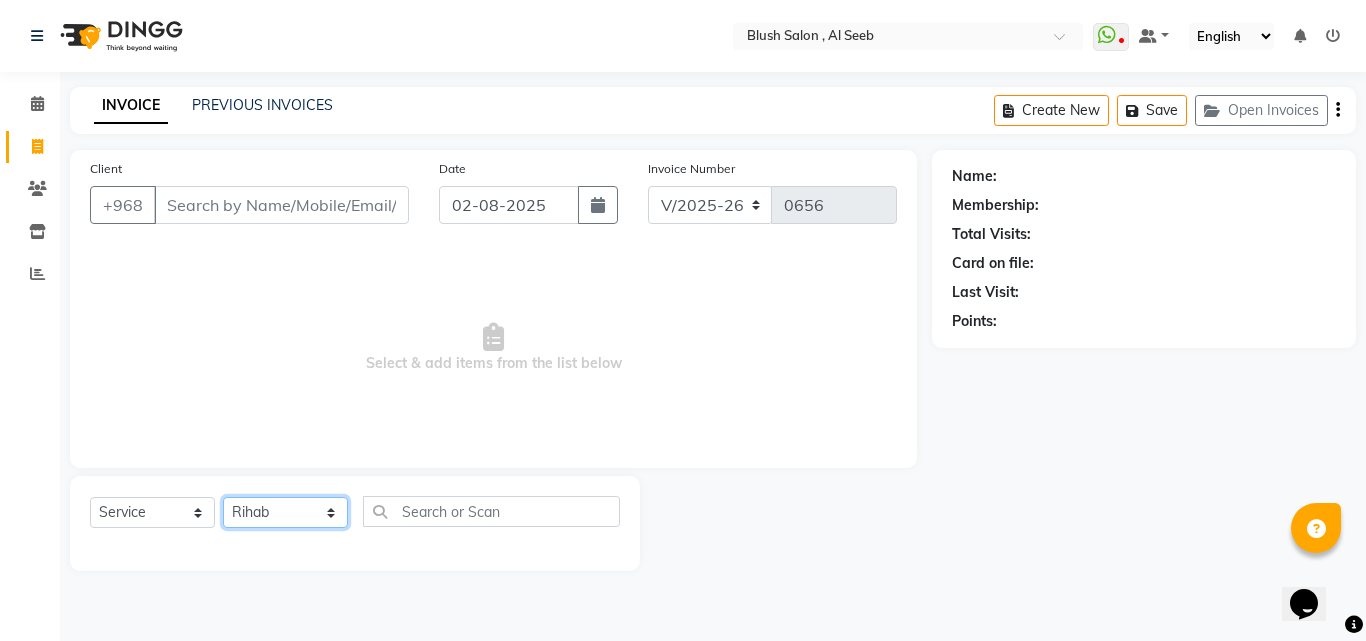 click on "Select [FIRST] [FIRST] [FIRST] [FIRST] [FIRST] [FIRST]" 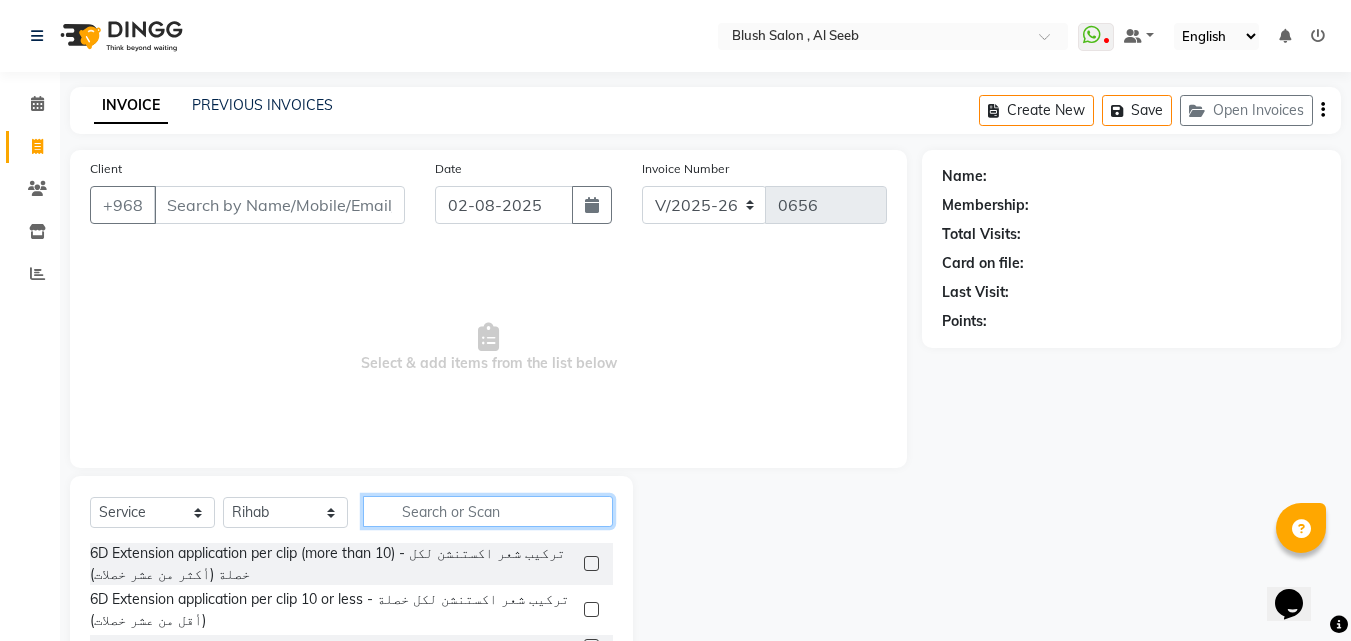 click 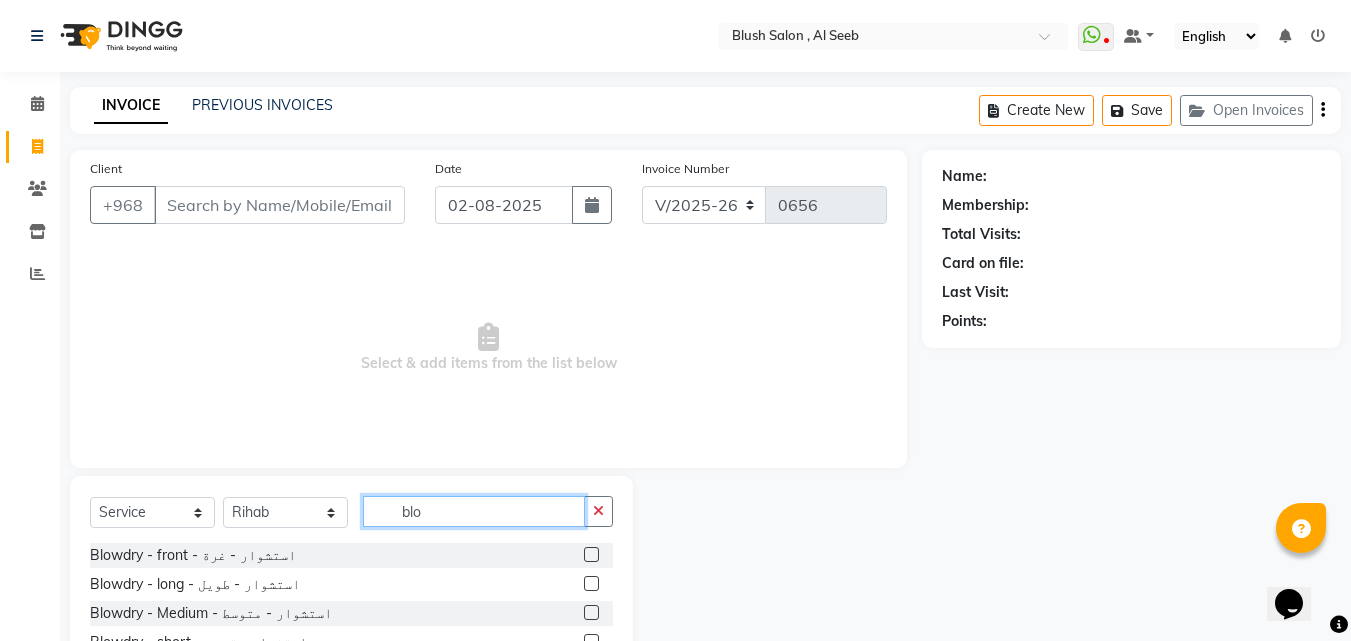 scroll, scrollTop: 100, scrollLeft: 0, axis: vertical 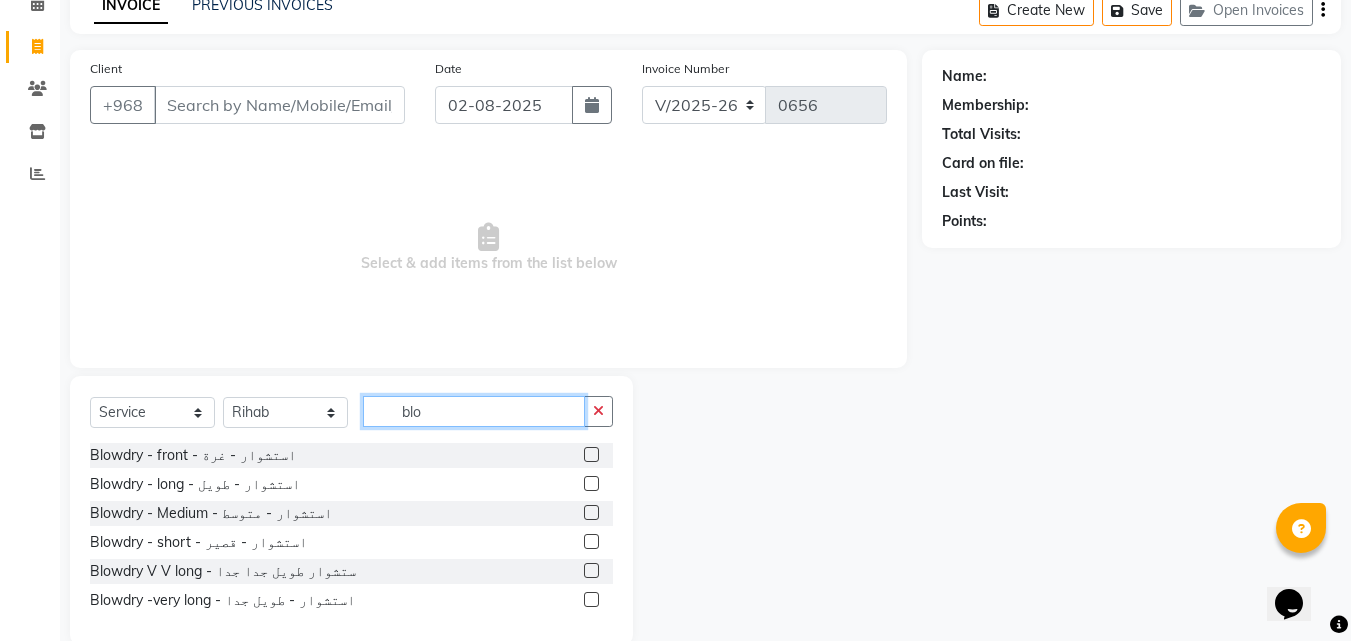 type on "blo" 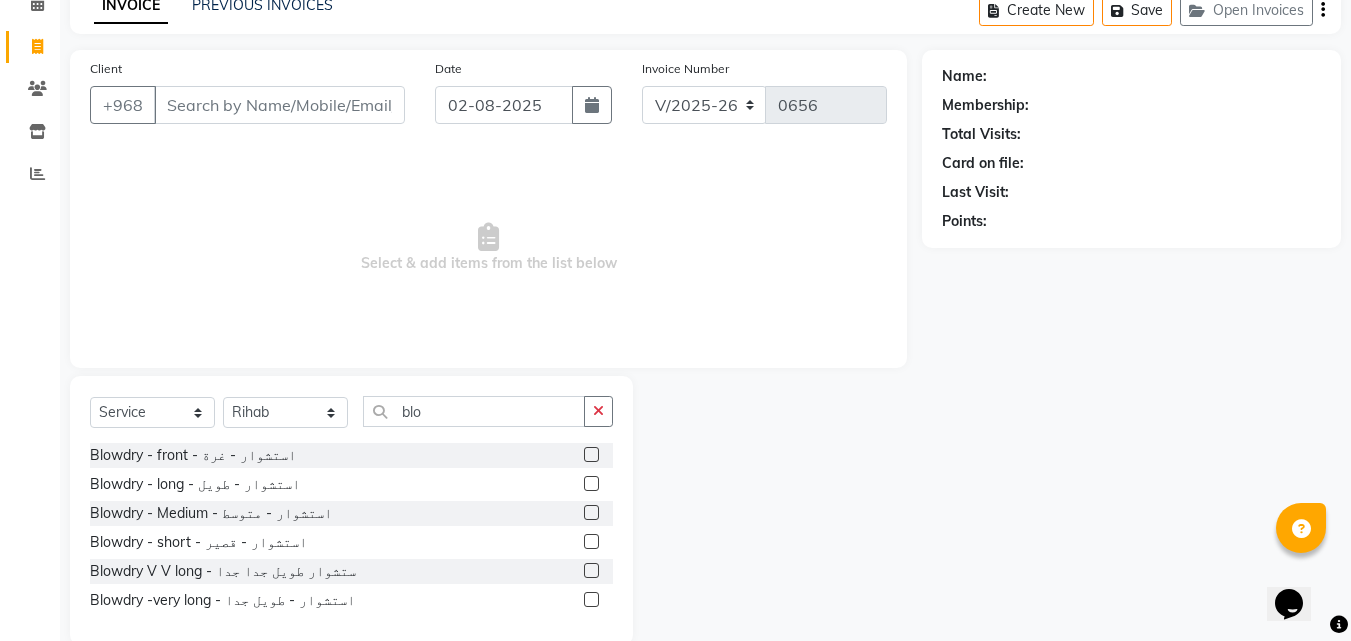 click 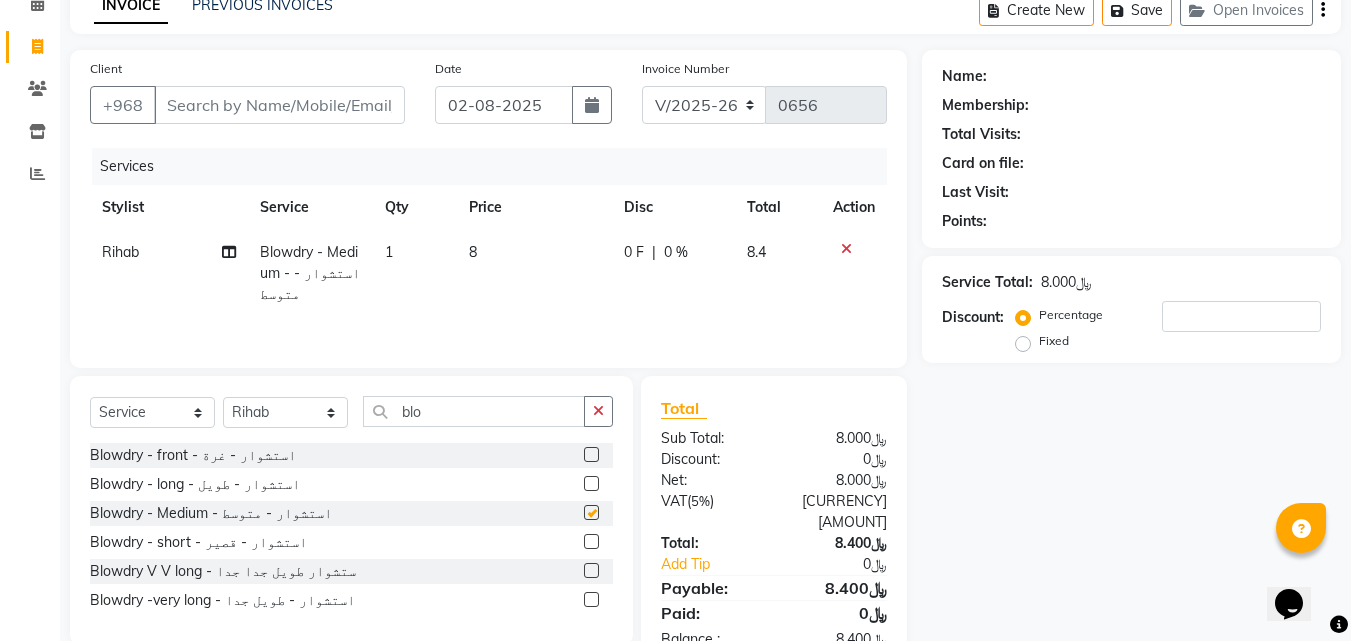 checkbox on "false" 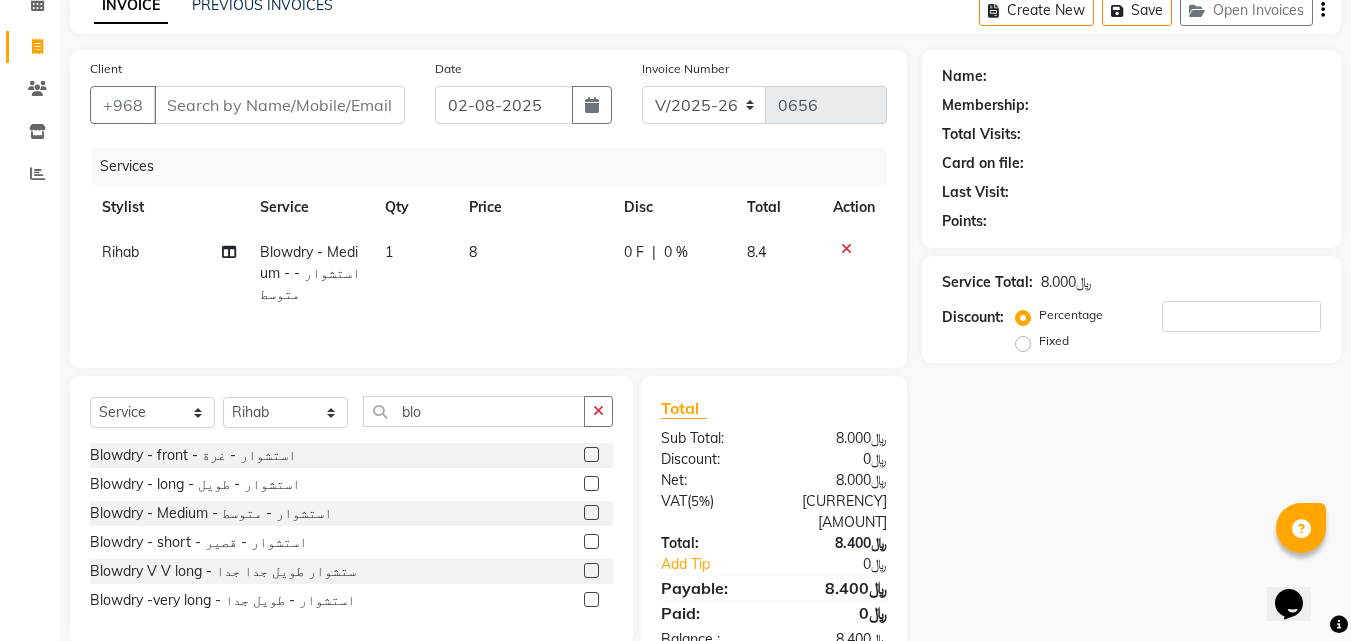 click 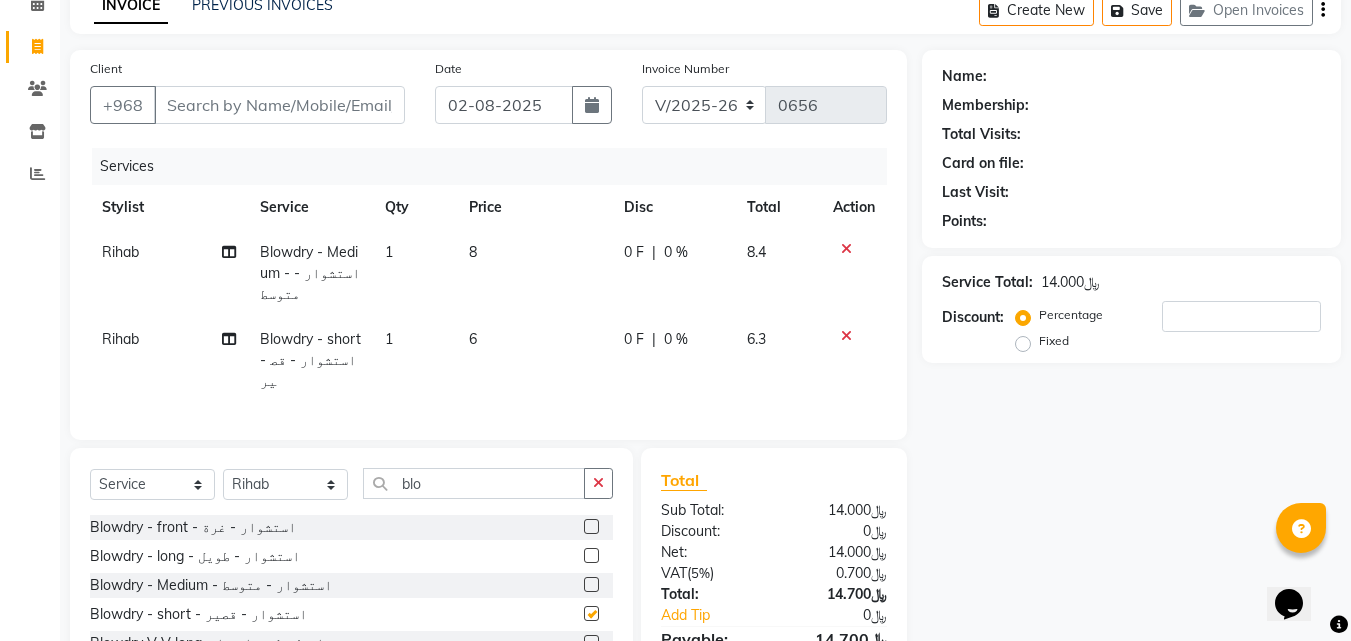 checkbox on "false" 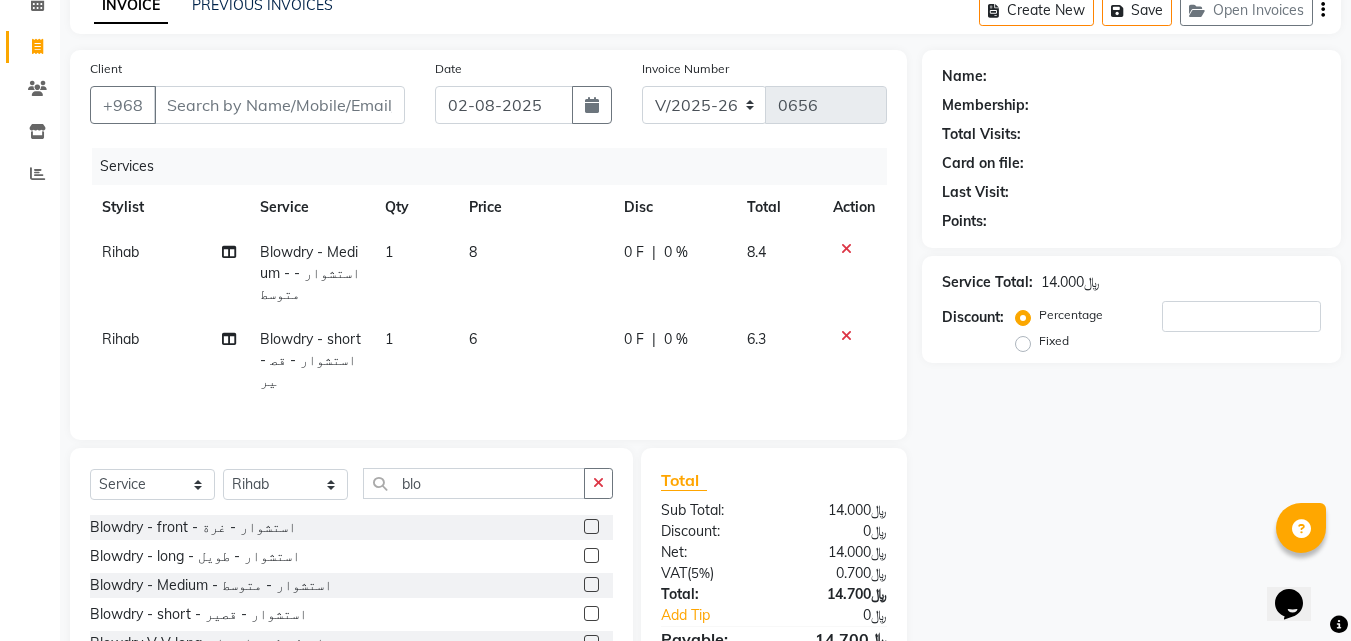click 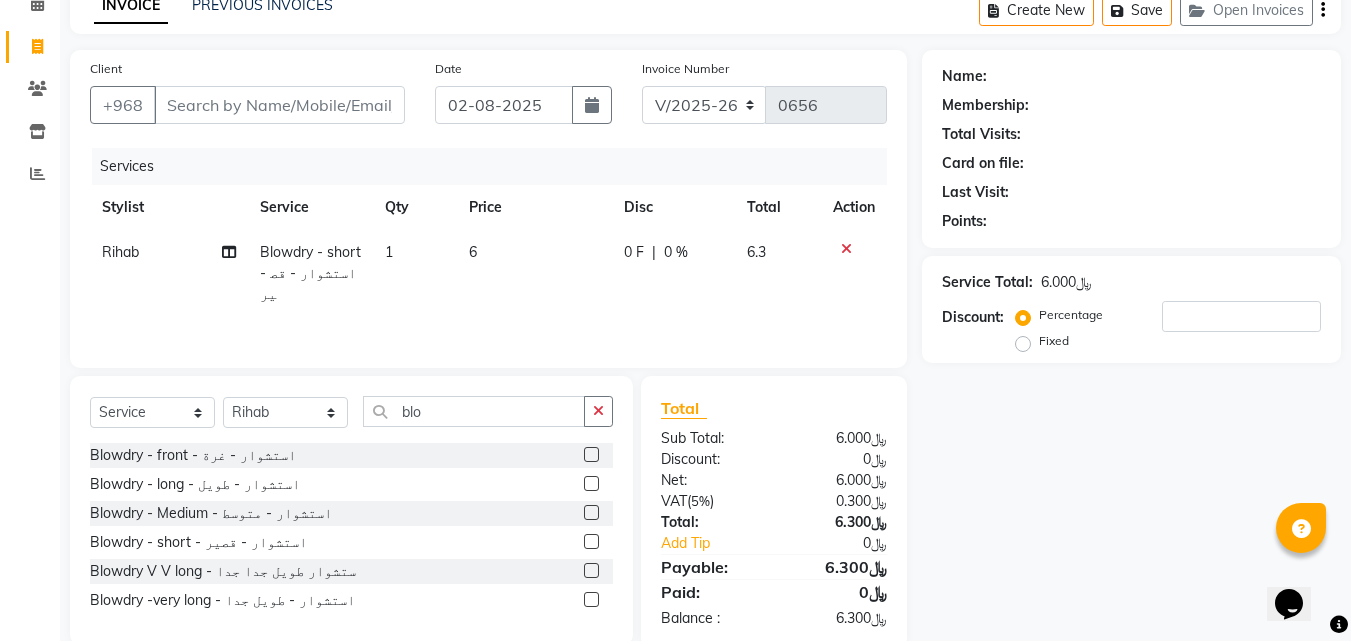click 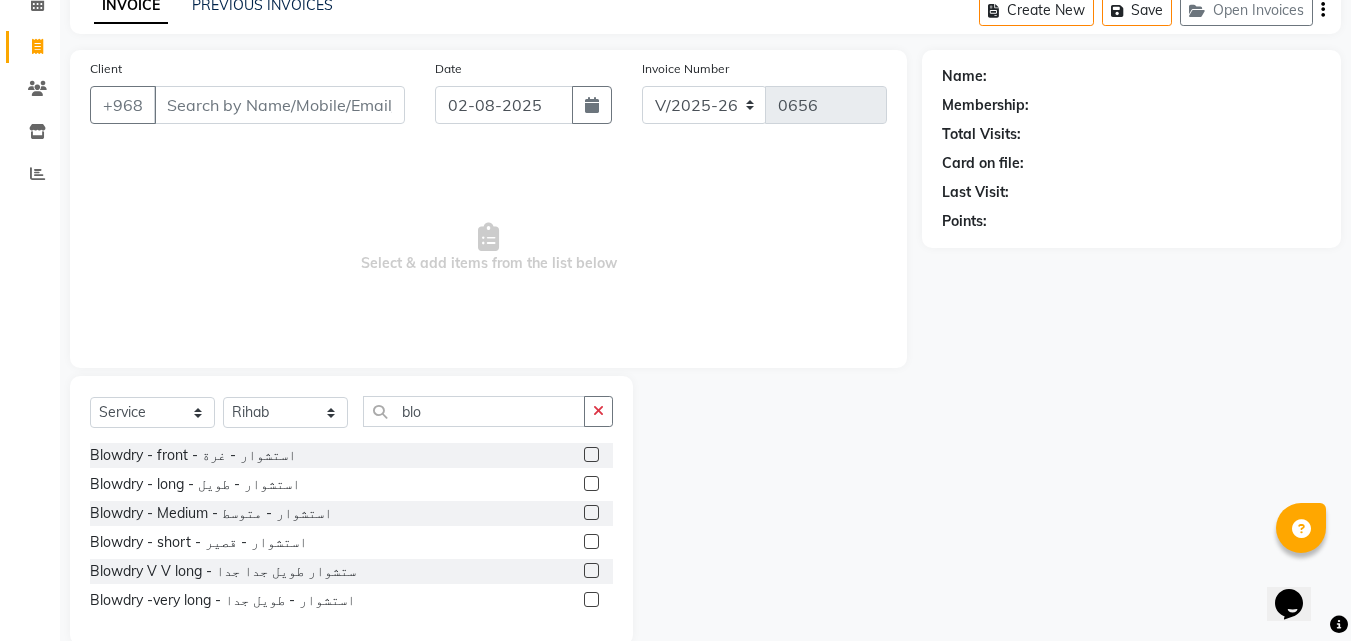 click 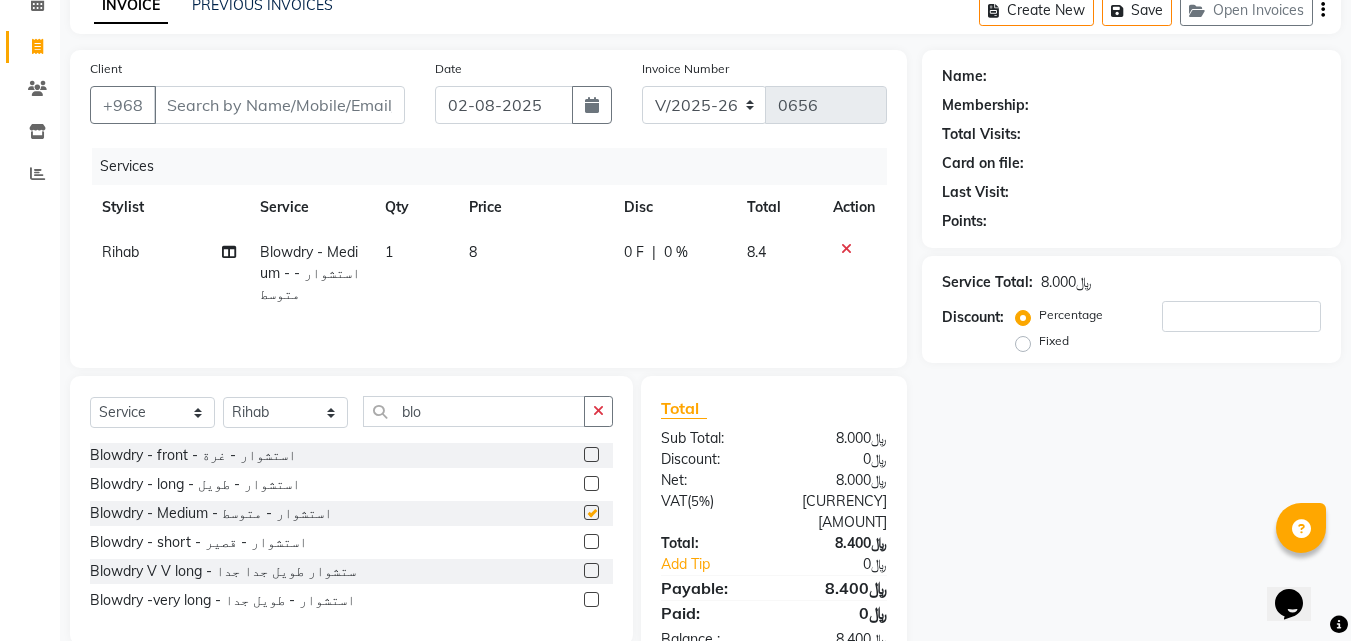 checkbox on "false" 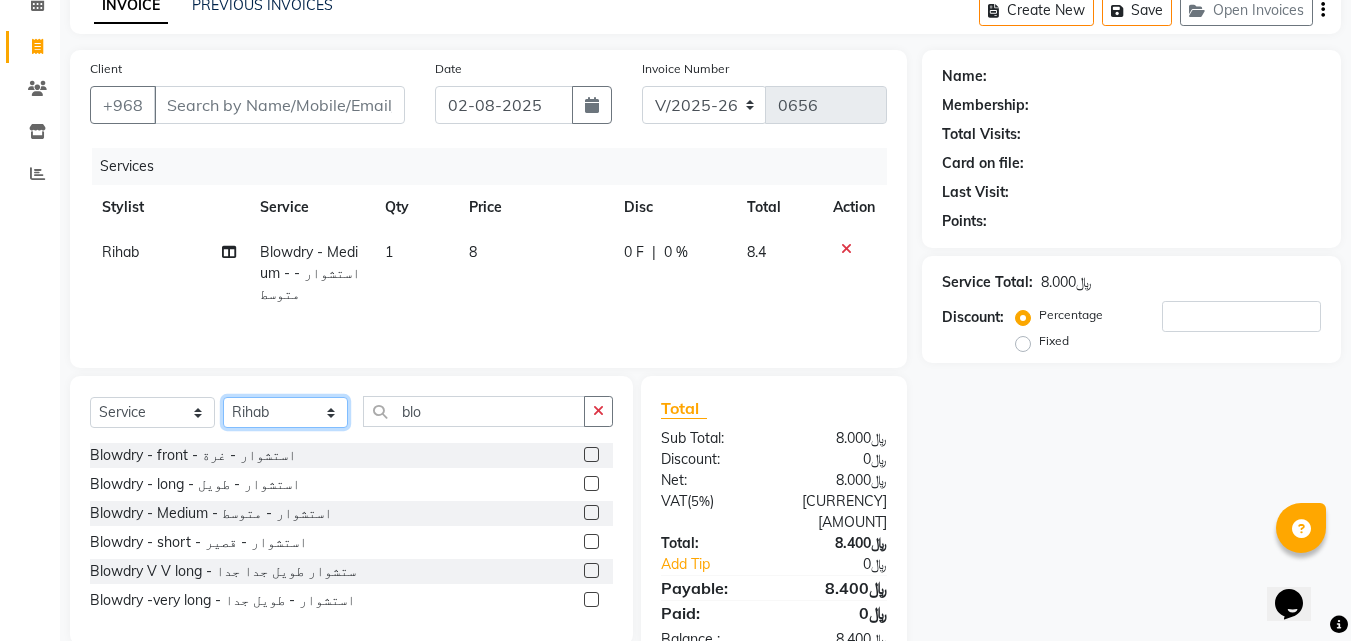 click on "Select [FIRST] [FIRST] [FIRST] [FIRST] [FIRST] [FIRST]" 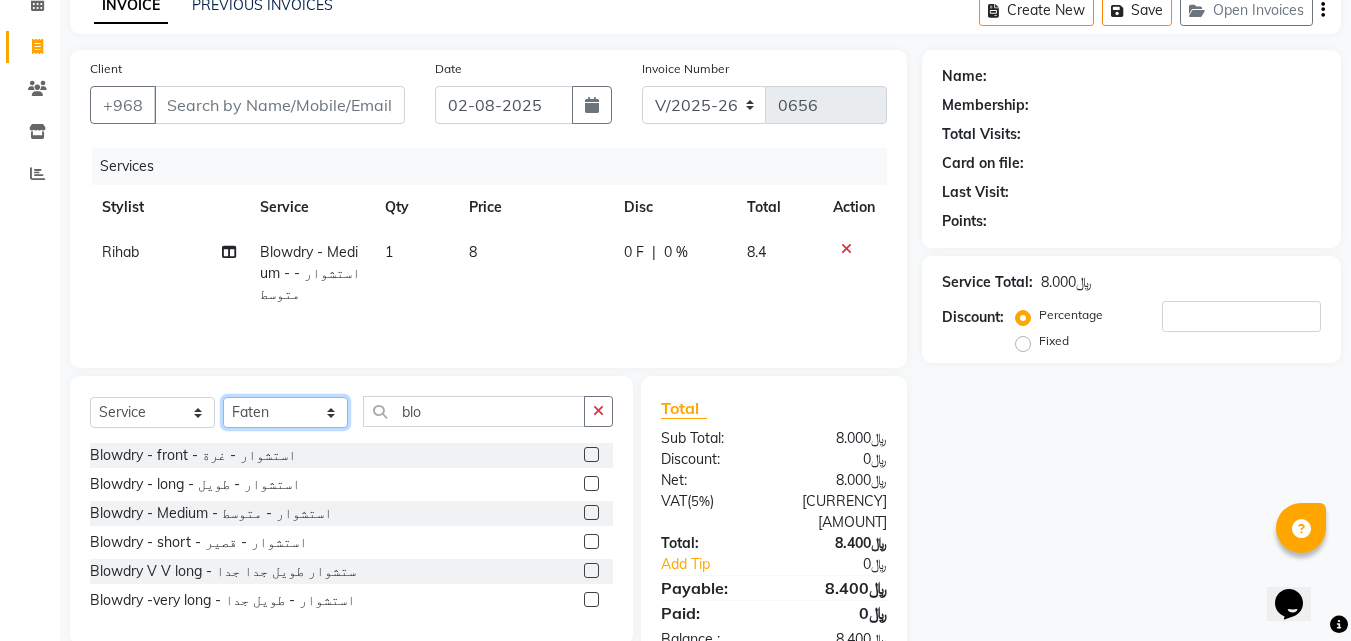 click on "Select [FIRST] [FIRST] [FIRST] [FIRST] [FIRST] [FIRST]" 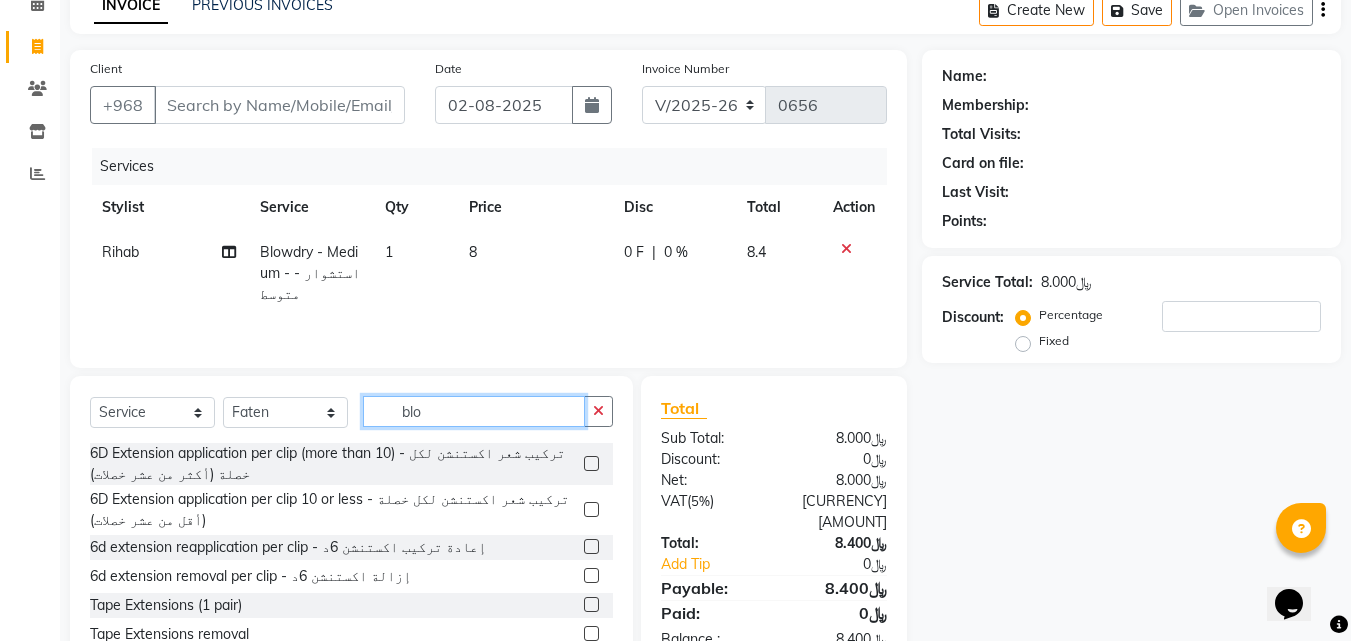 click on "blo" 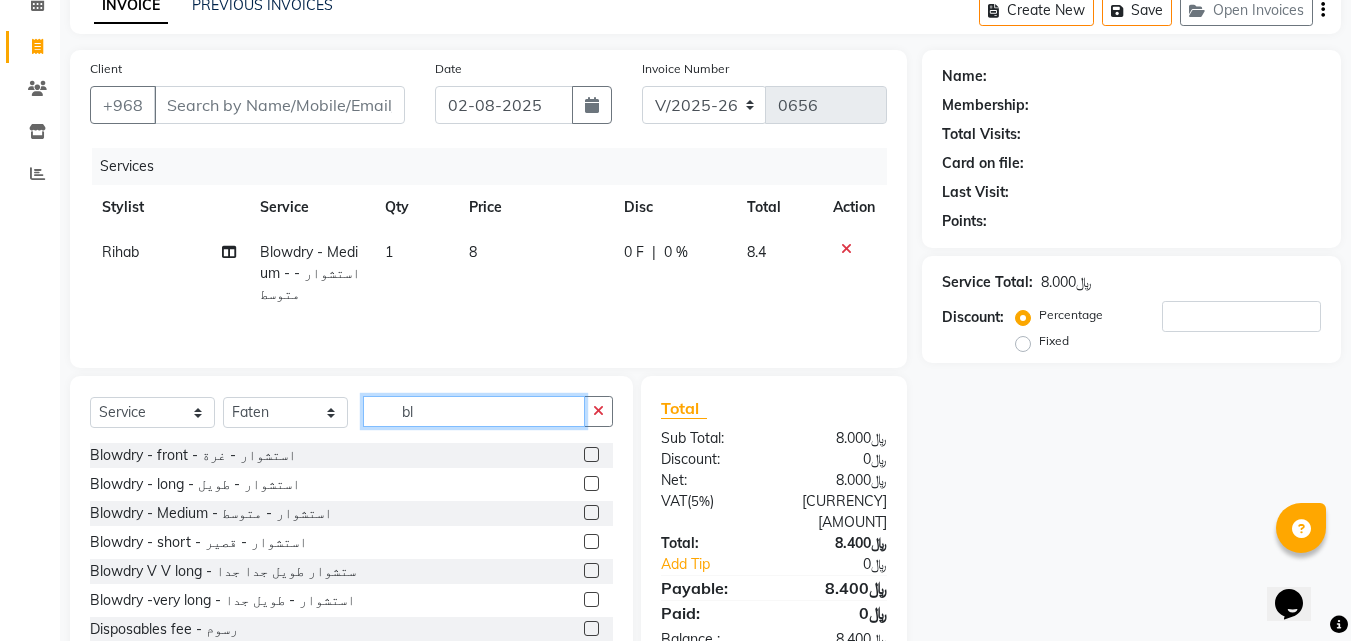 type on "blo" 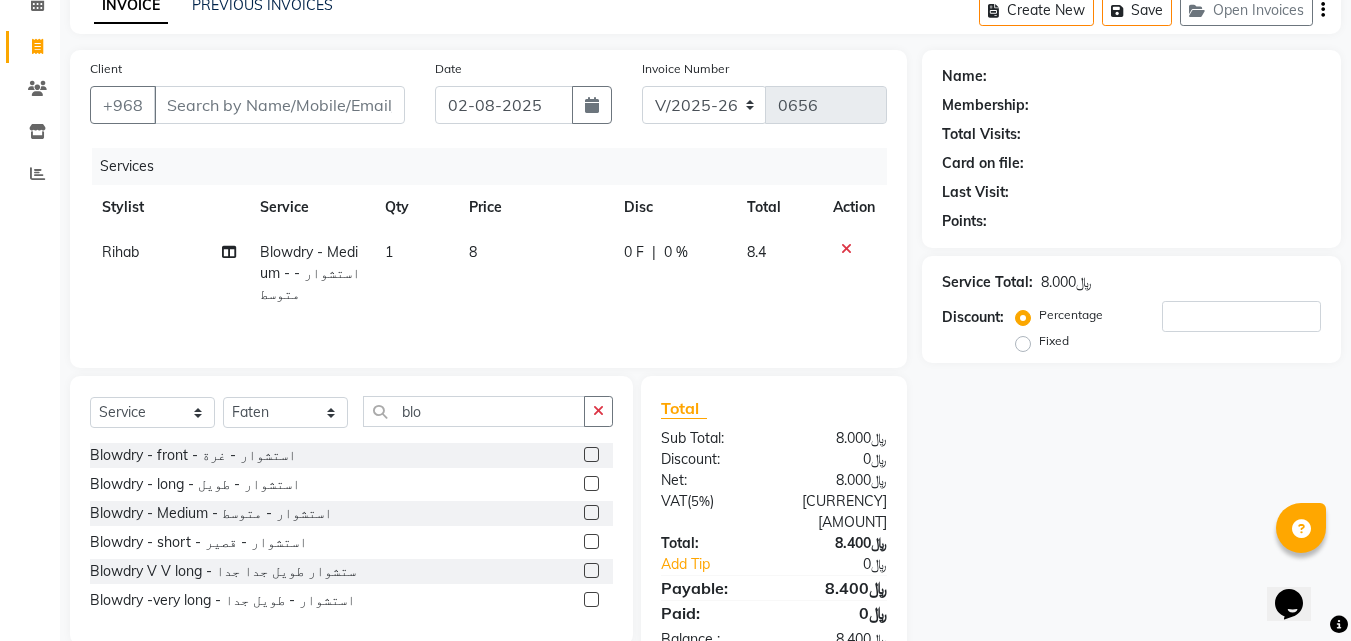 click 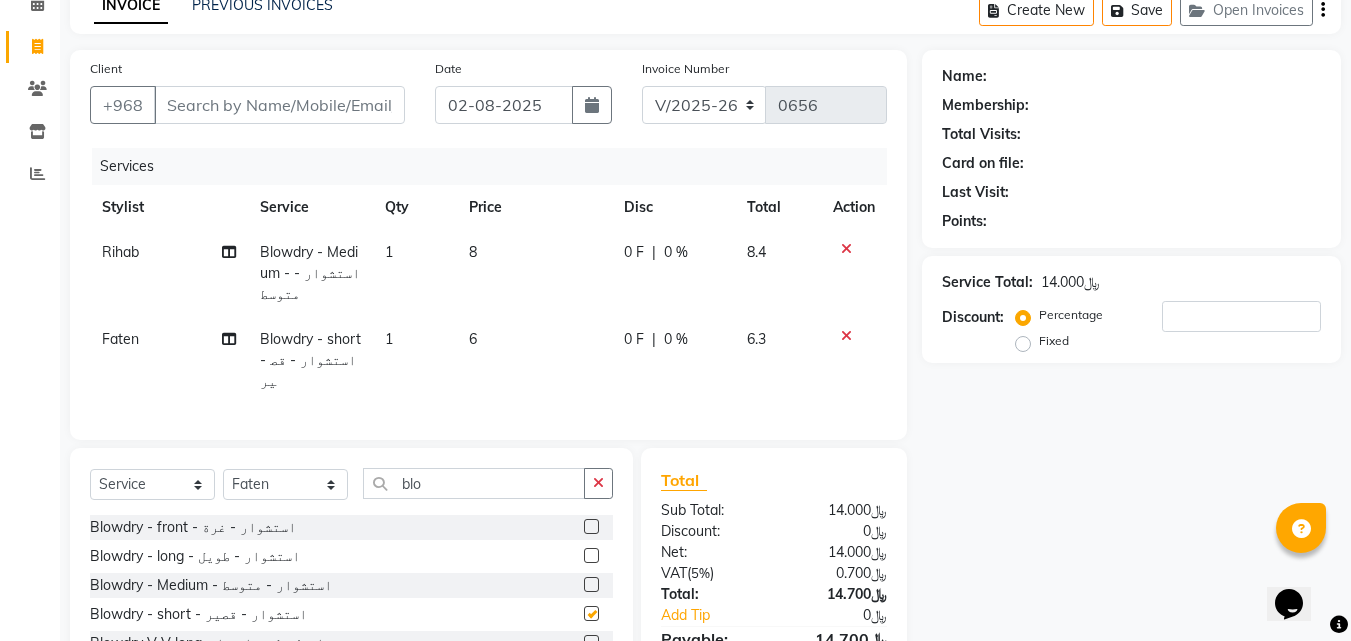 checkbox on "false" 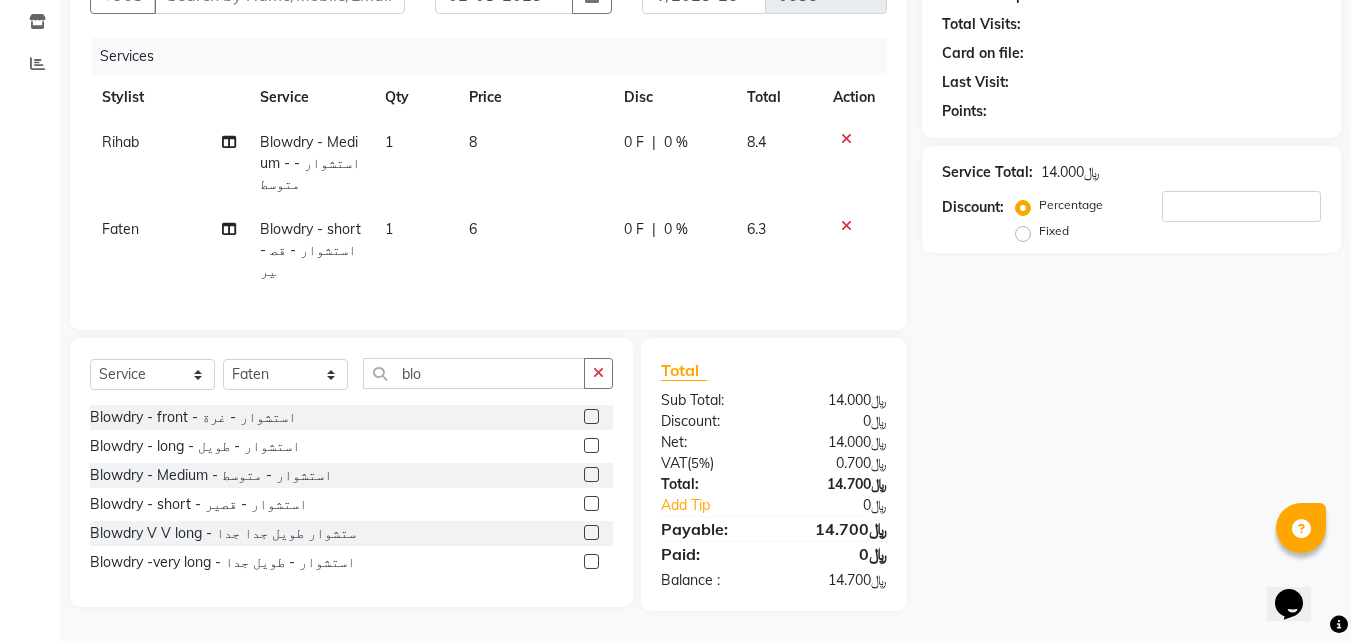 scroll, scrollTop: 0, scrollLeft: 0, axis: both 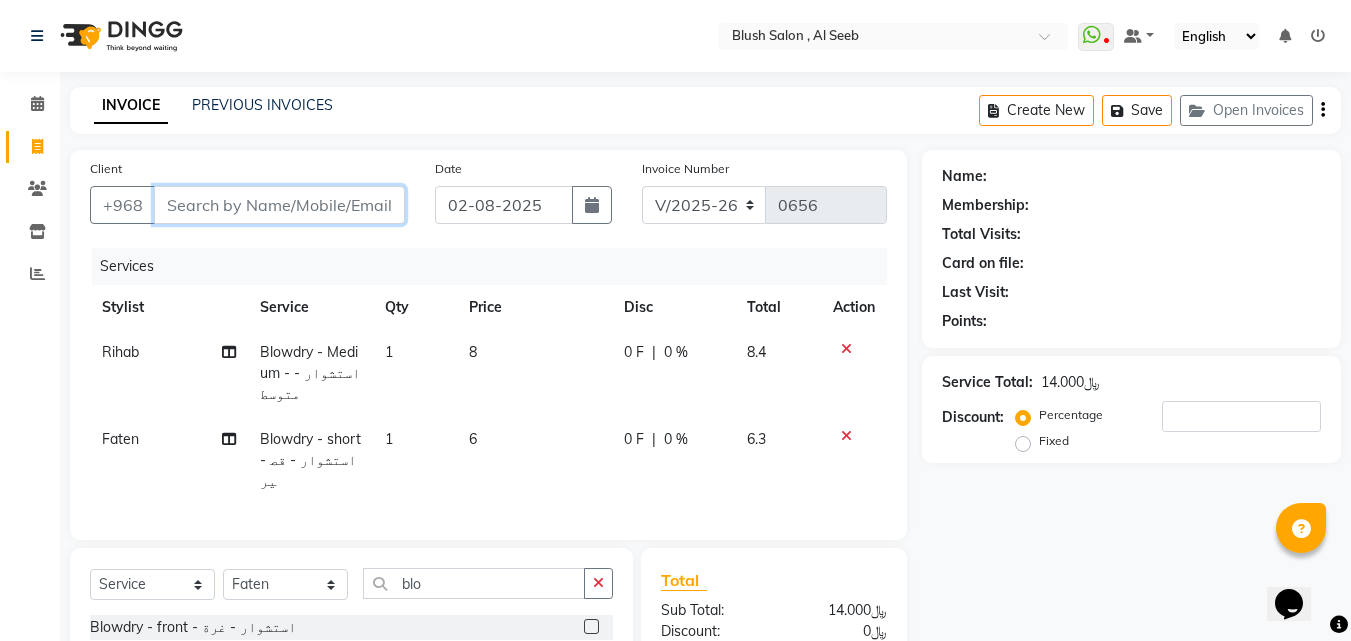 click on "Client" at bounding box center [279, 205] 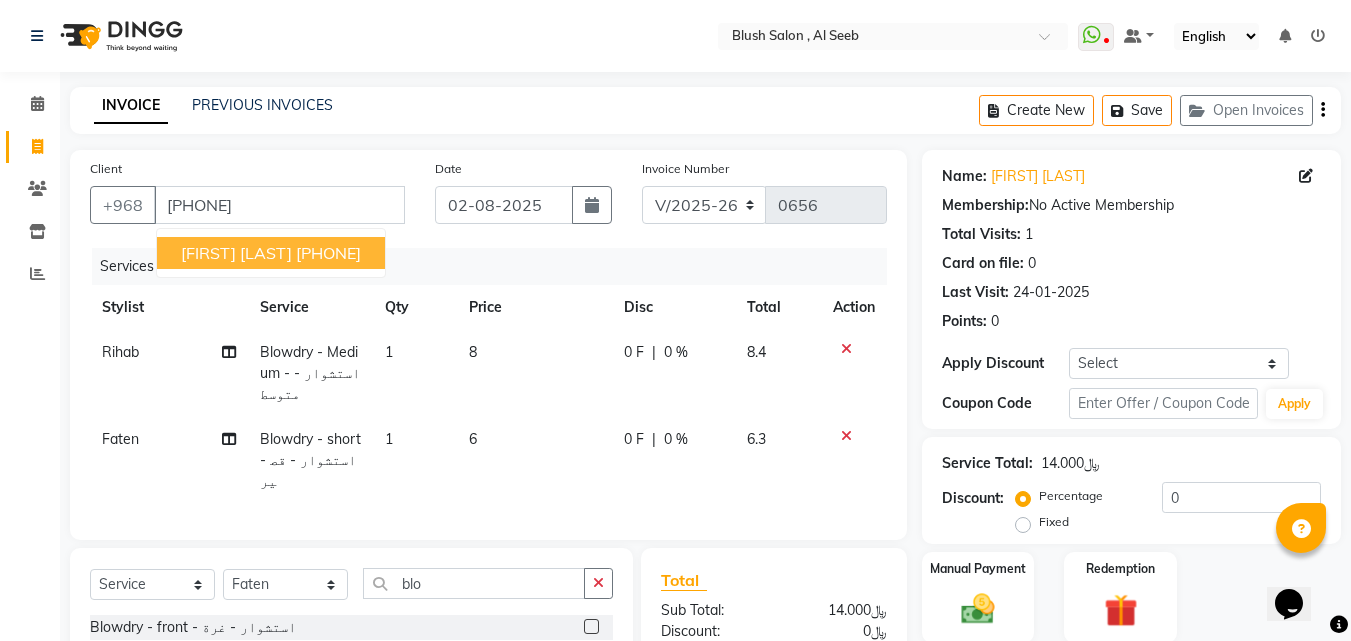 click on "[PHONE]" at bounding box center [328, 253] 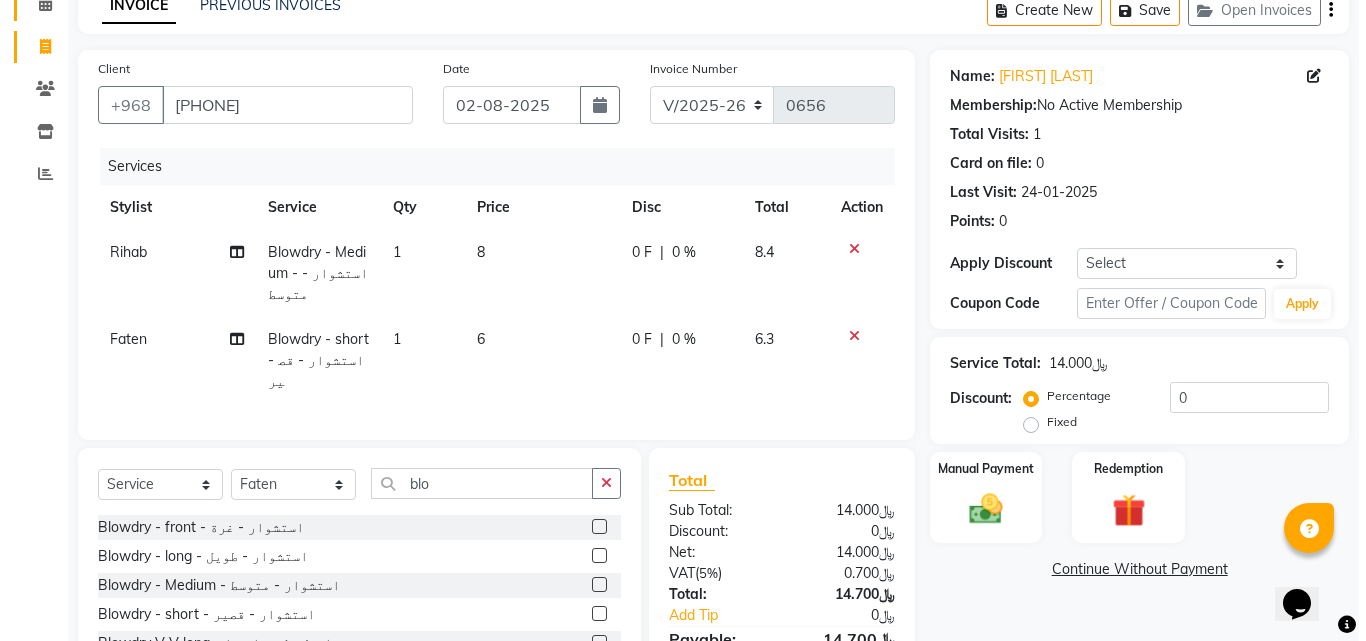 scroll, scrollTop: 0, scrollLeft: 0, axis: both 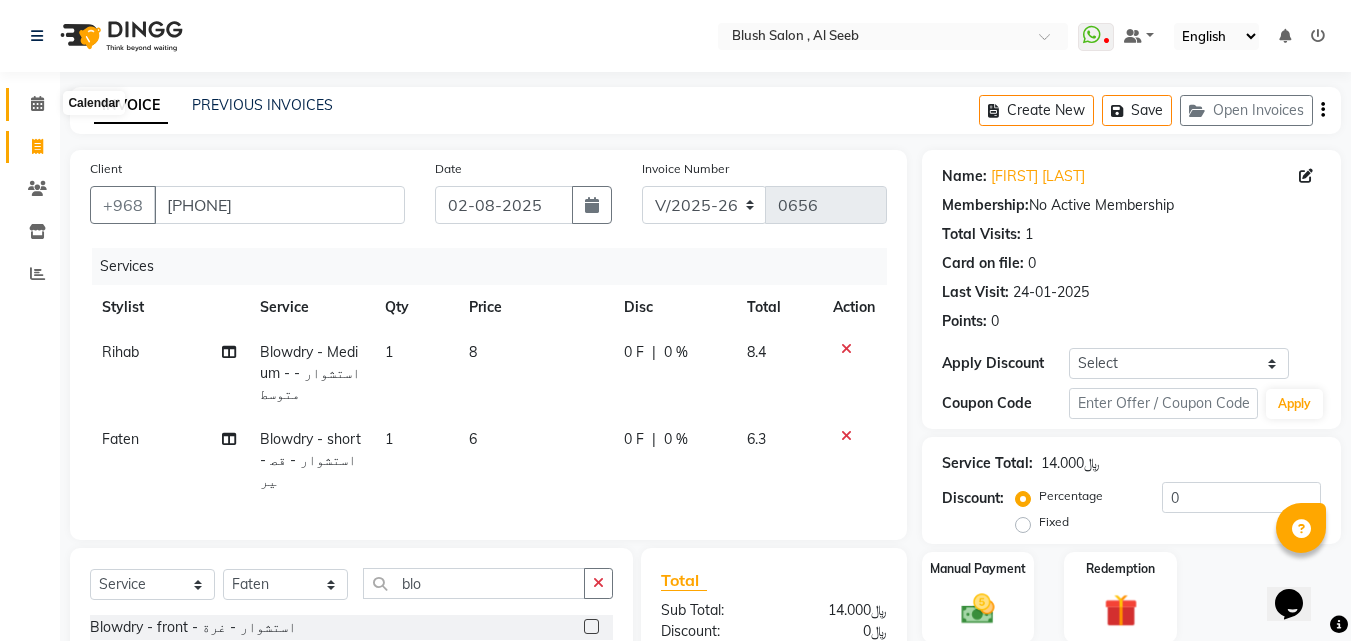 click 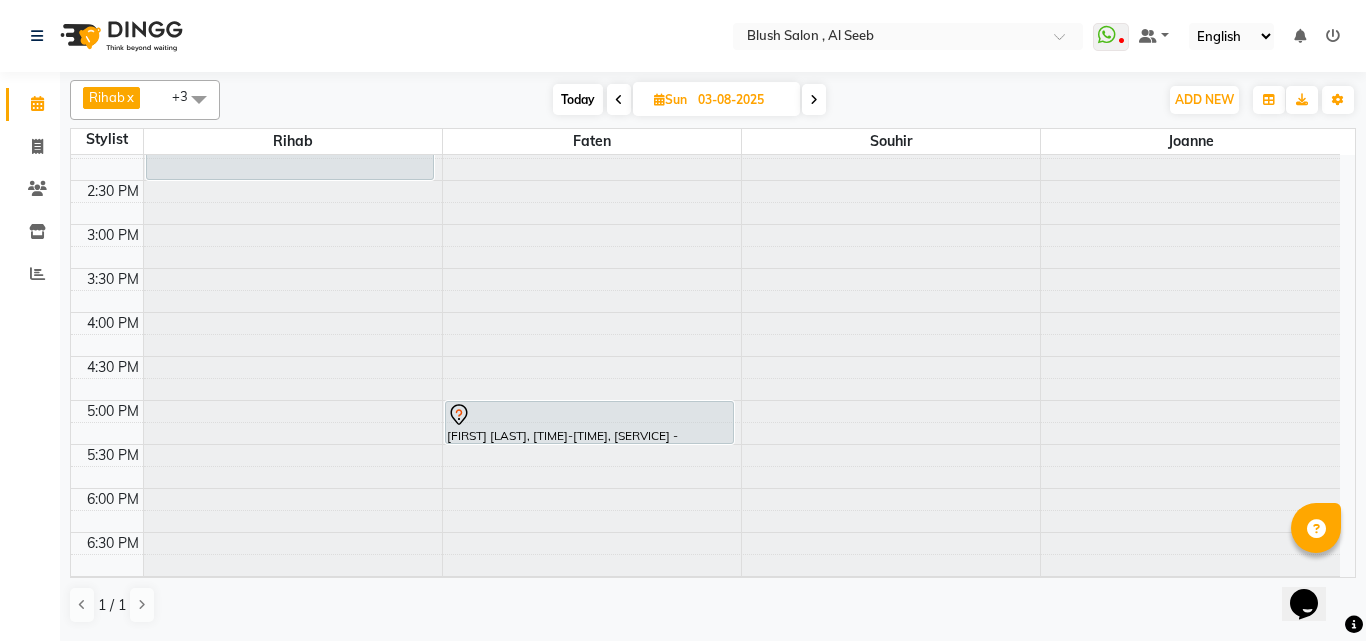 scroll, scrollTop: 1329, scrollLeft: 0, axis: vertical 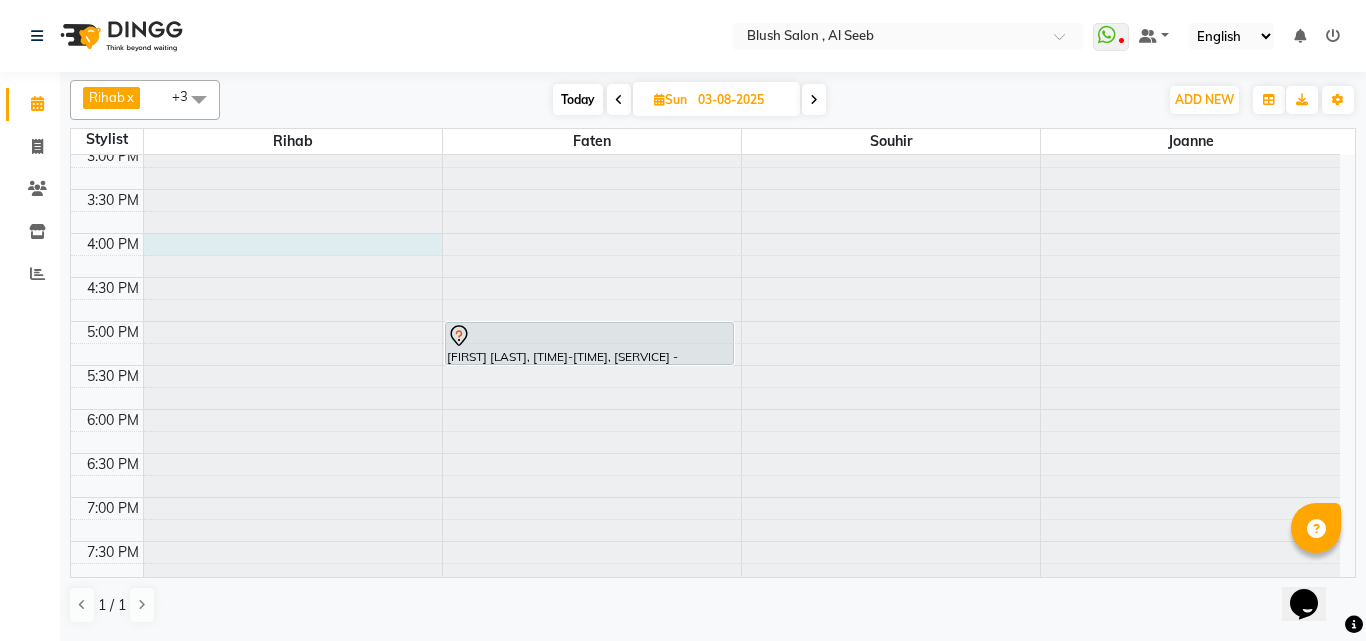 click at bounding box center (293, -1174) 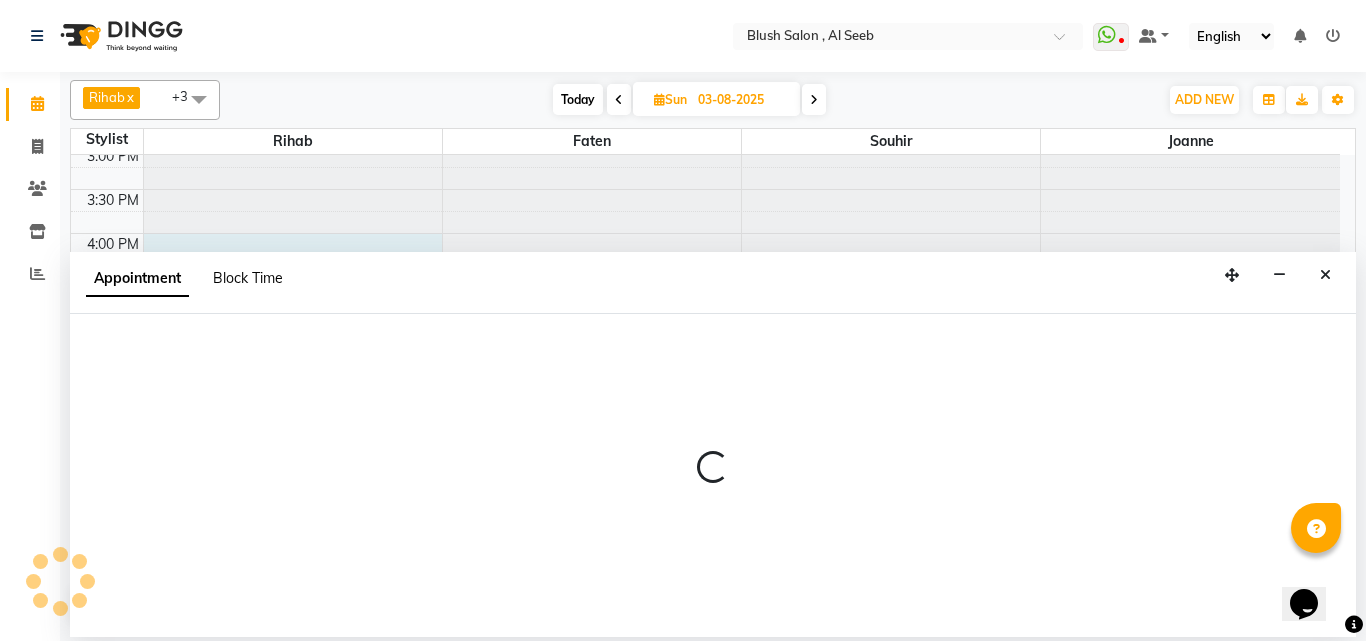 select on "38037" 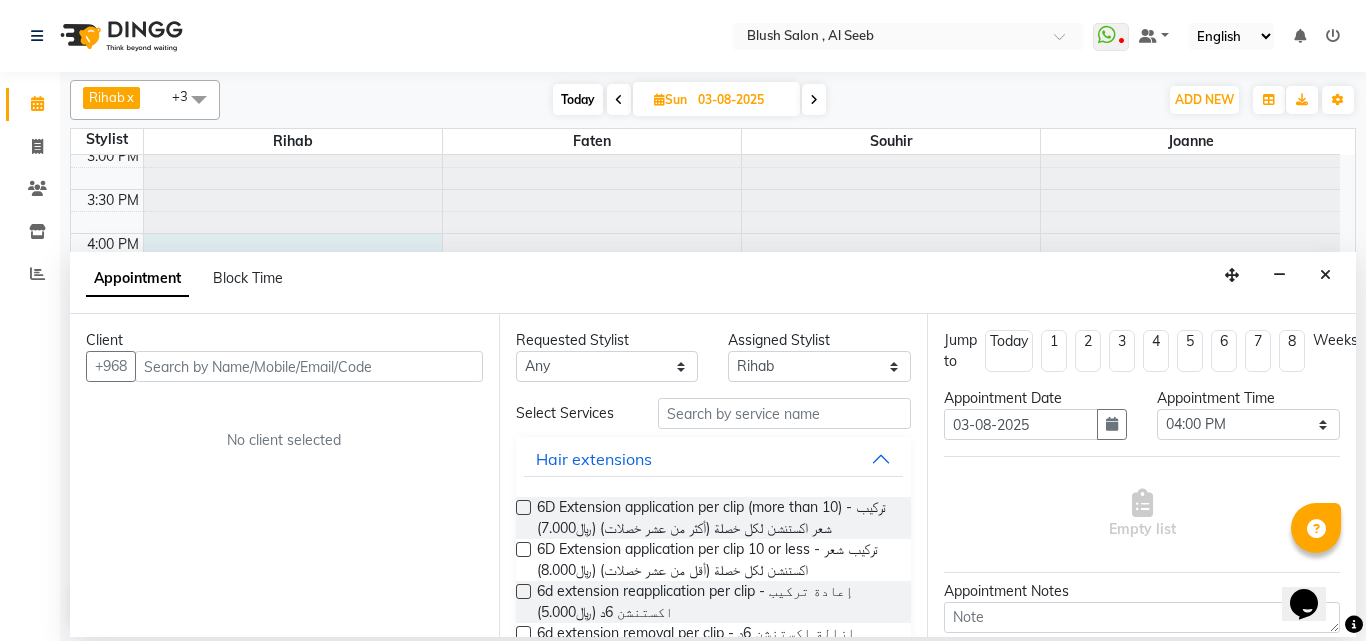 click at bounding box center (309, 366) 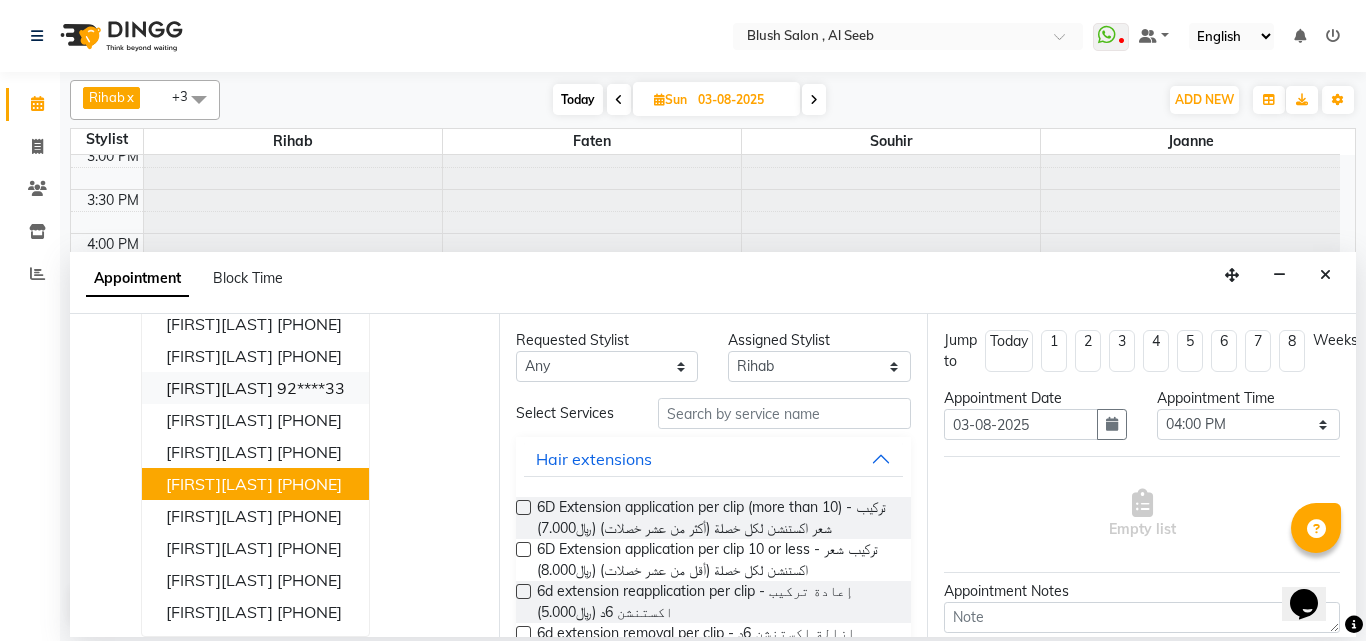 scroll, scrollTop: 0, scrollLeft: 0, axis: both 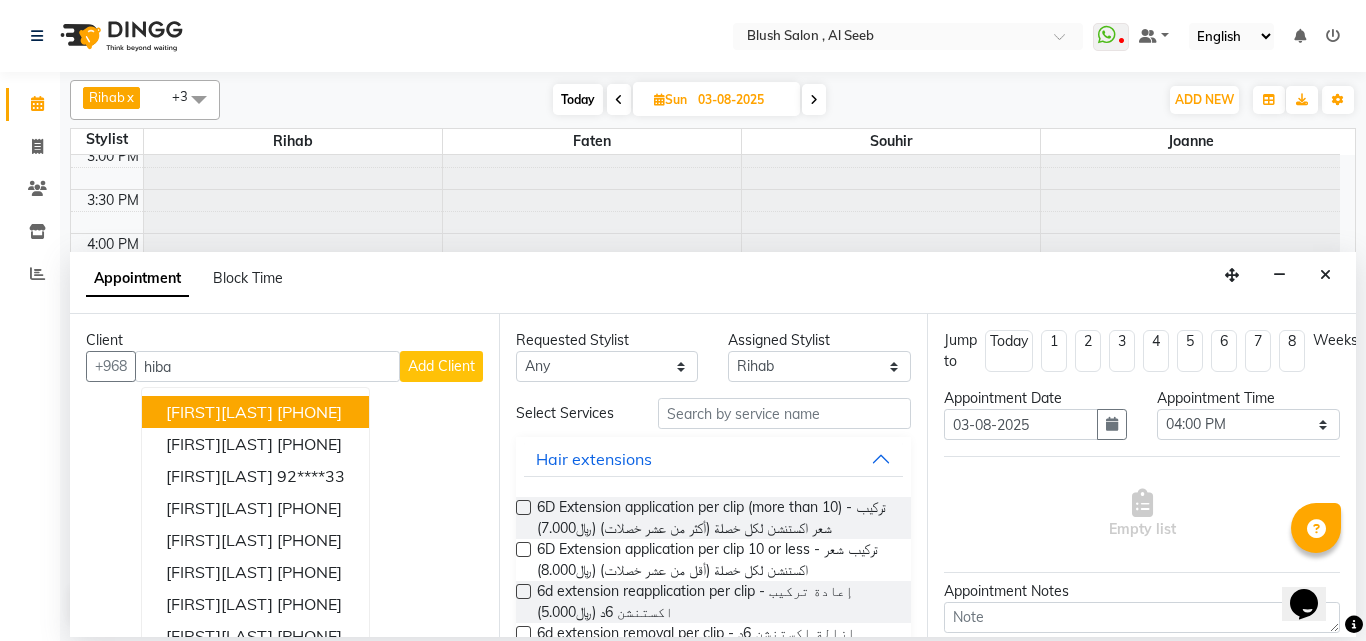 click on "hiba" at bounding box center [267, 366] 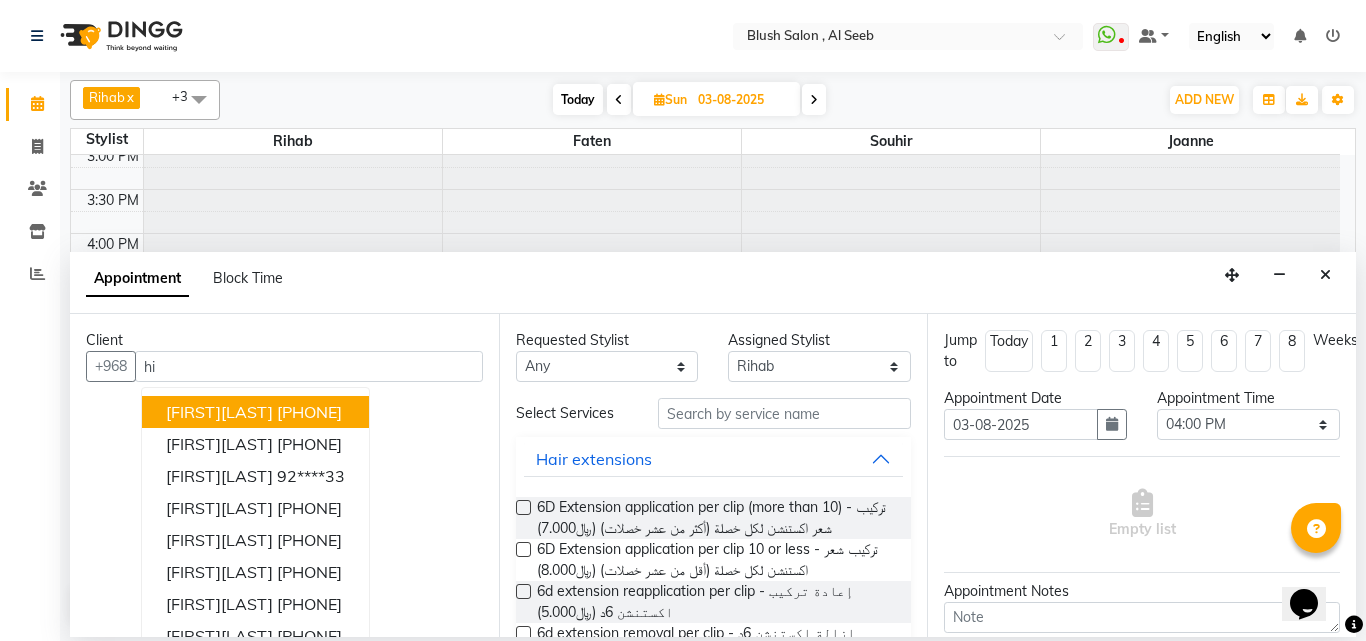 type on "h" 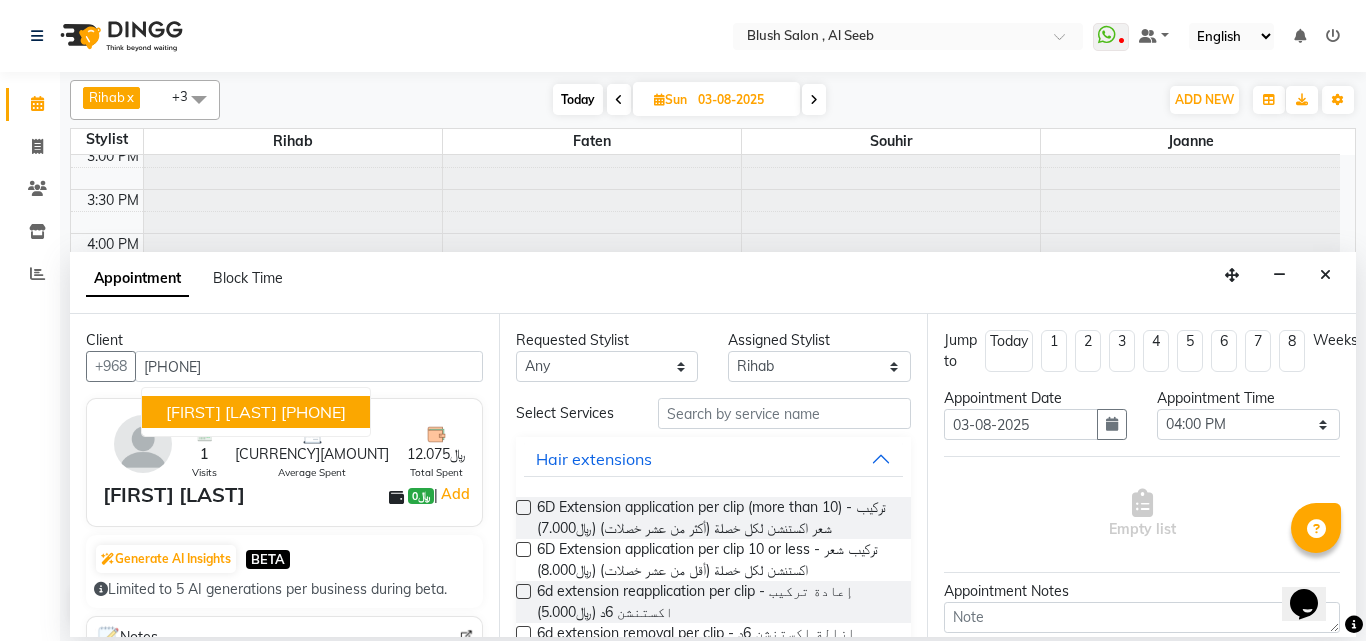 click on "[FIRST] [LAST]" at bounding box center (221, 412) 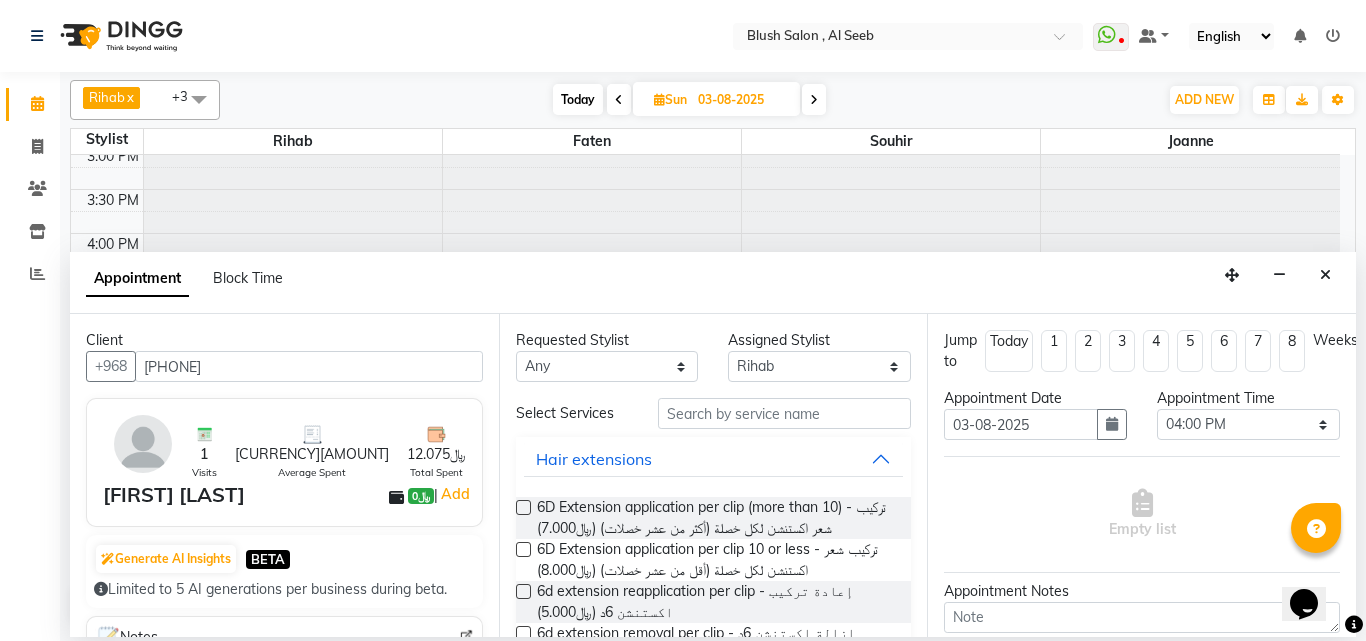 type on "[PHONE]" 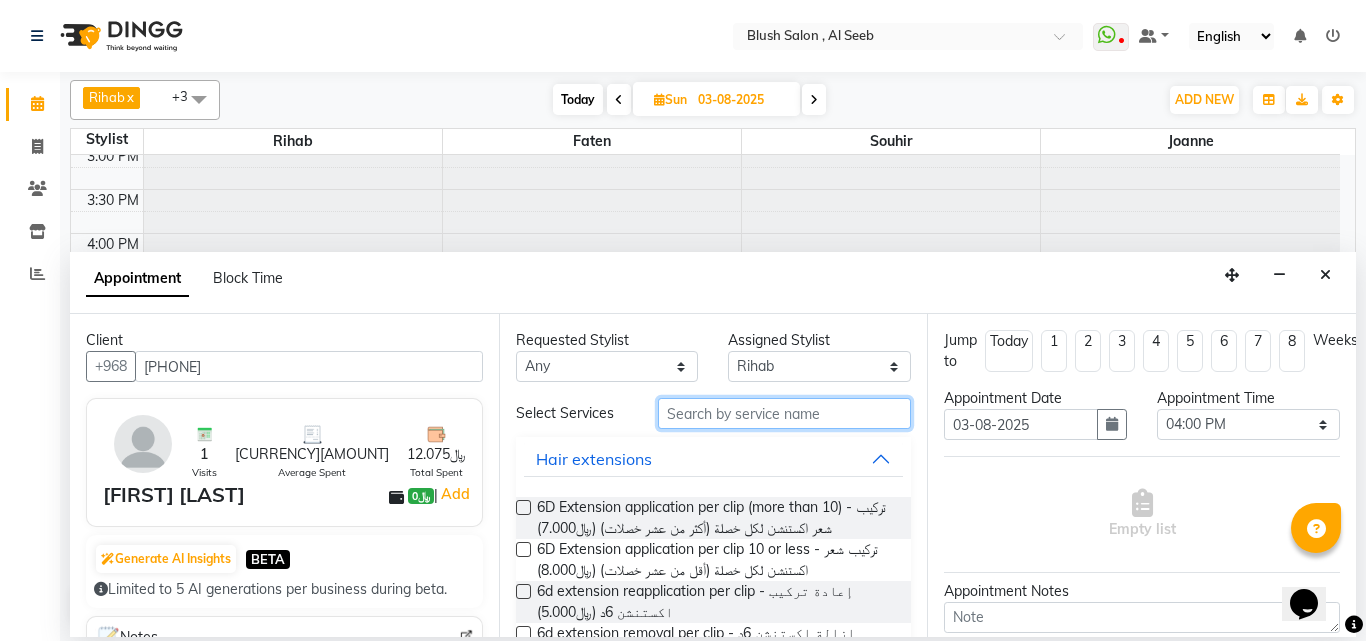 click at bounding box center (785, 413) 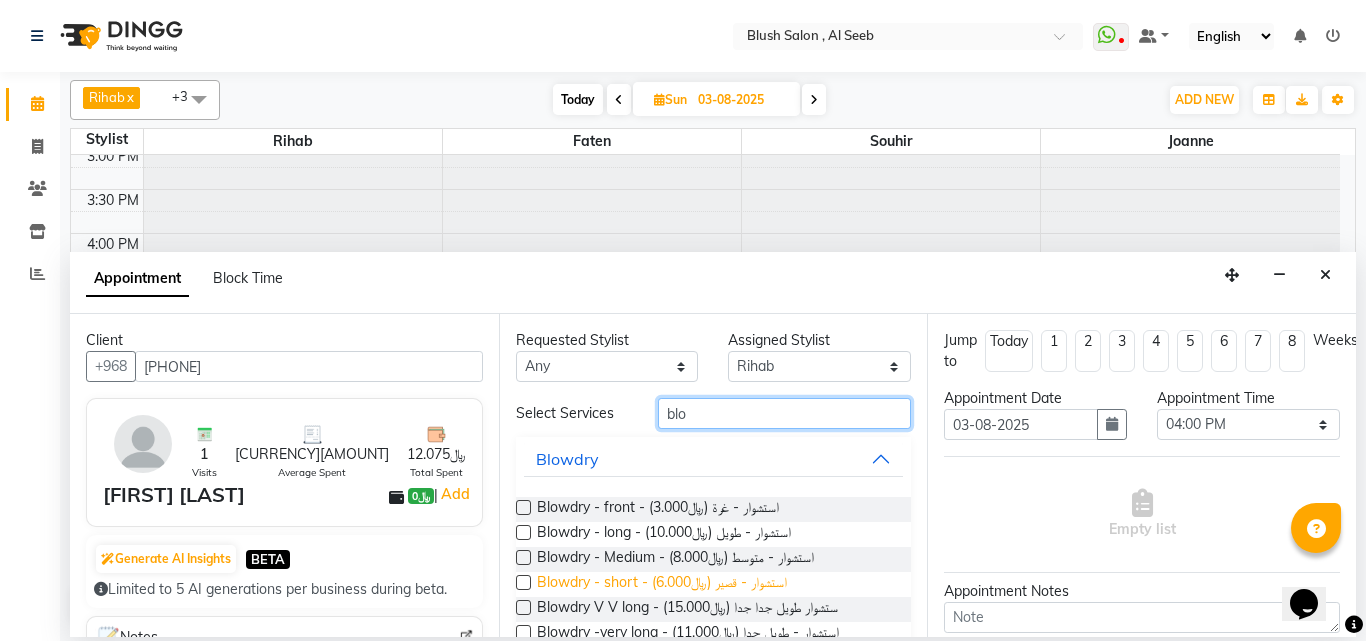 type on "blo" 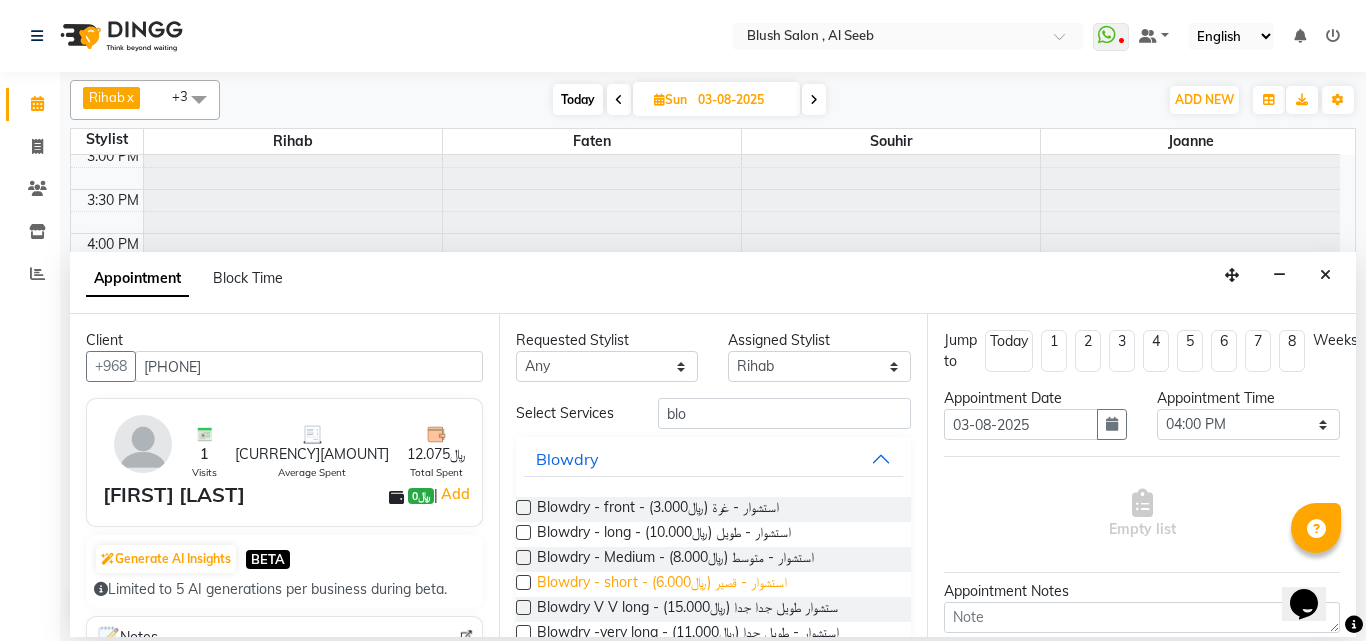 click on "Blowdry - short - استشوار - قصير (﷼6.000)" at bounding box center [662, 584] 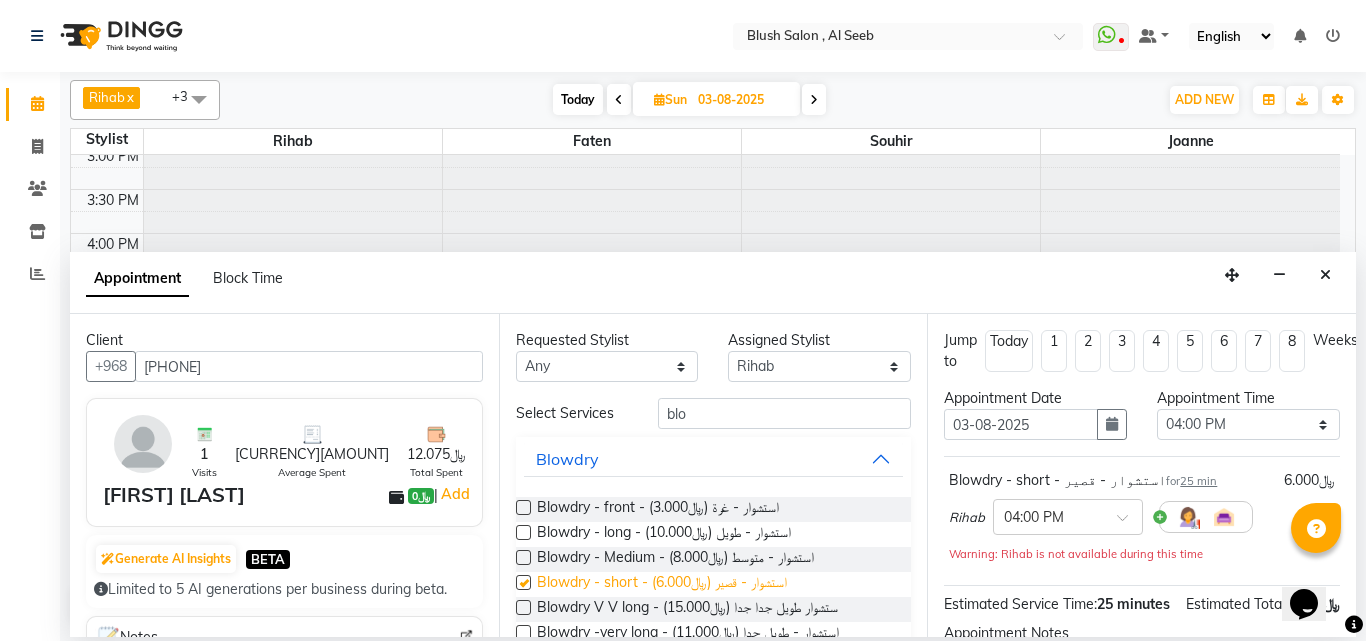 checkbox on "false" 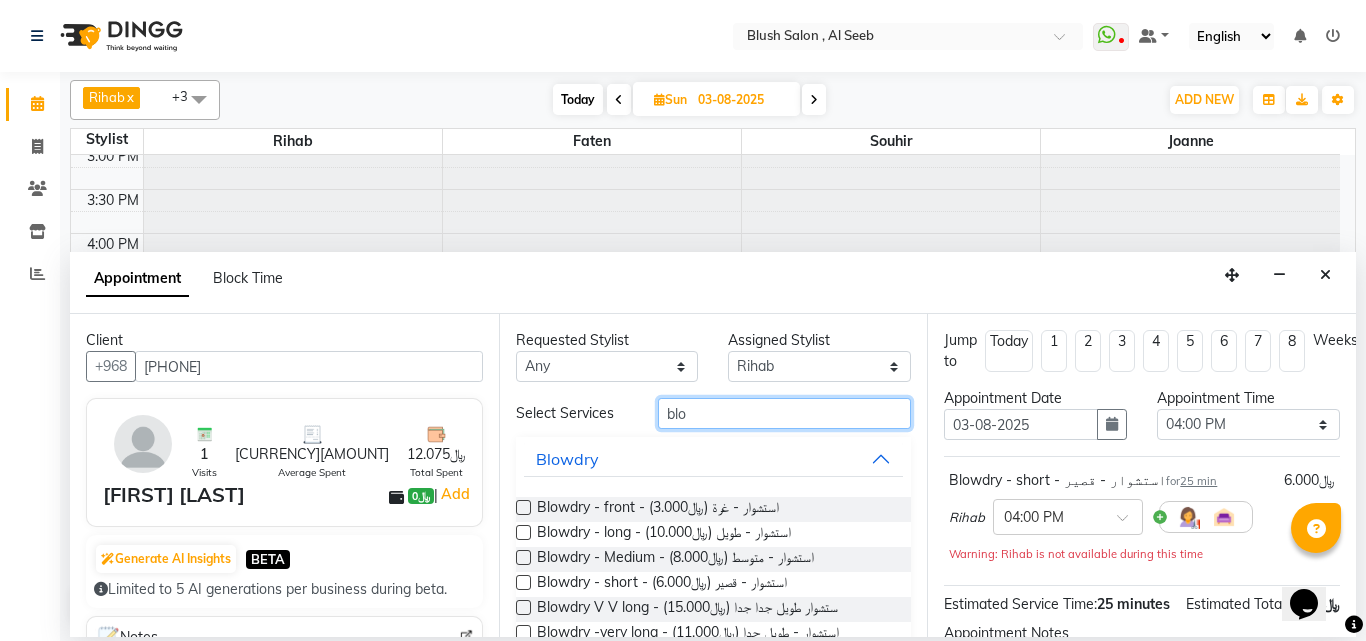 click on "blo" at bounding box center [785, 413] 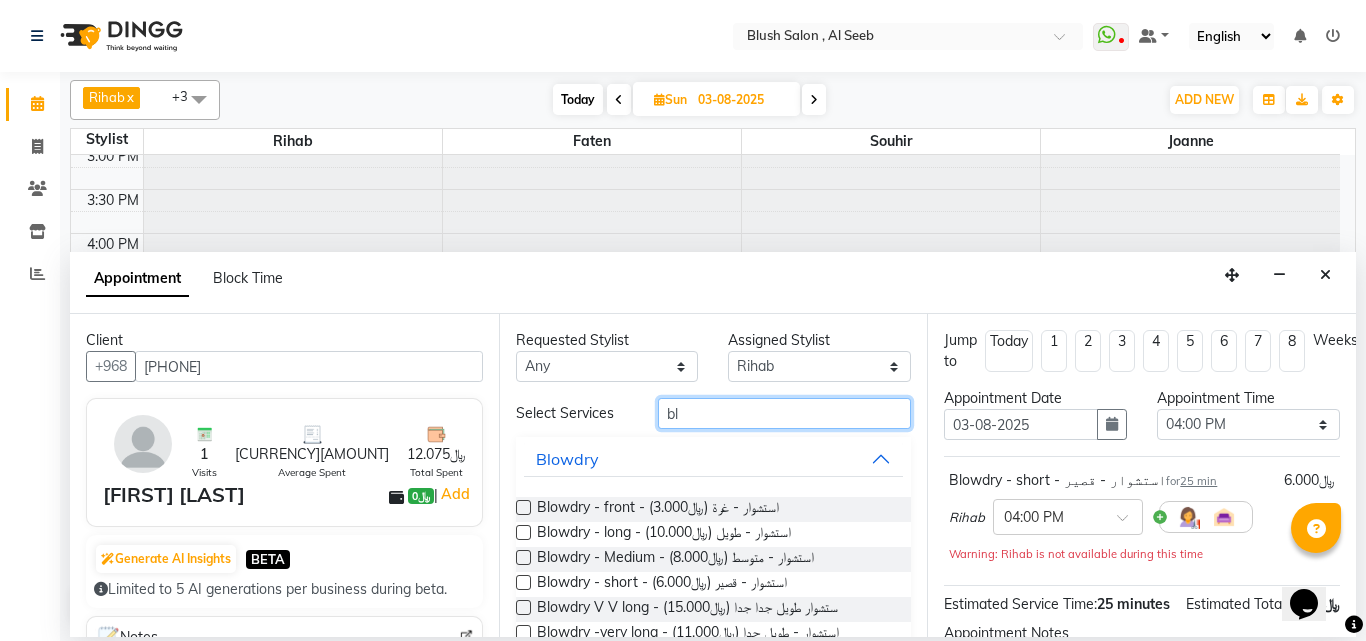type on "b" 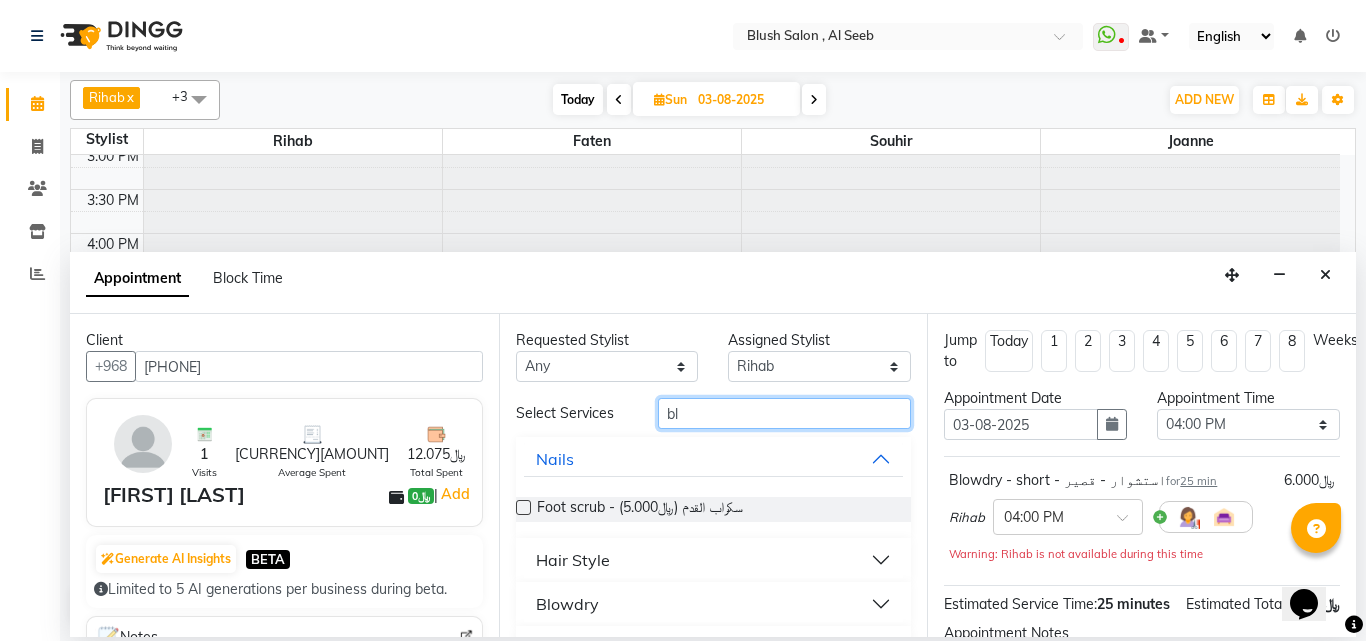 type on "blo" 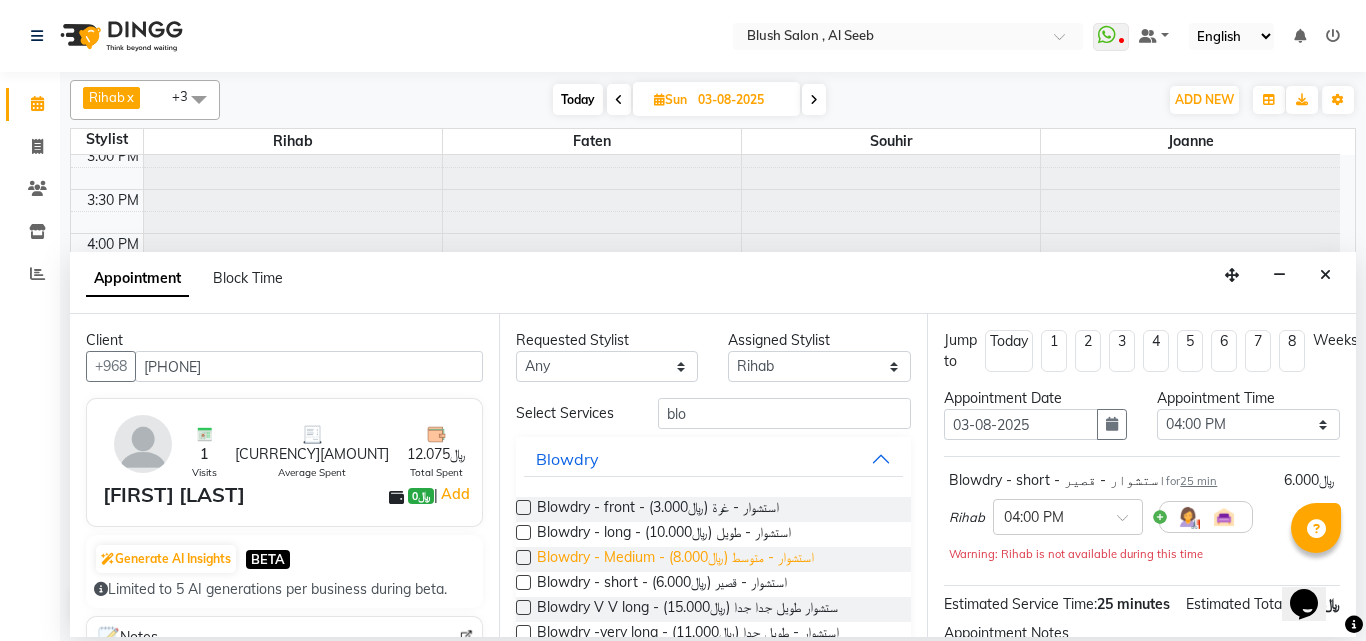 click on "Blowdry - Medium - استشوار - متوسط (﷼8.000)" at bounding box center [675, 559] 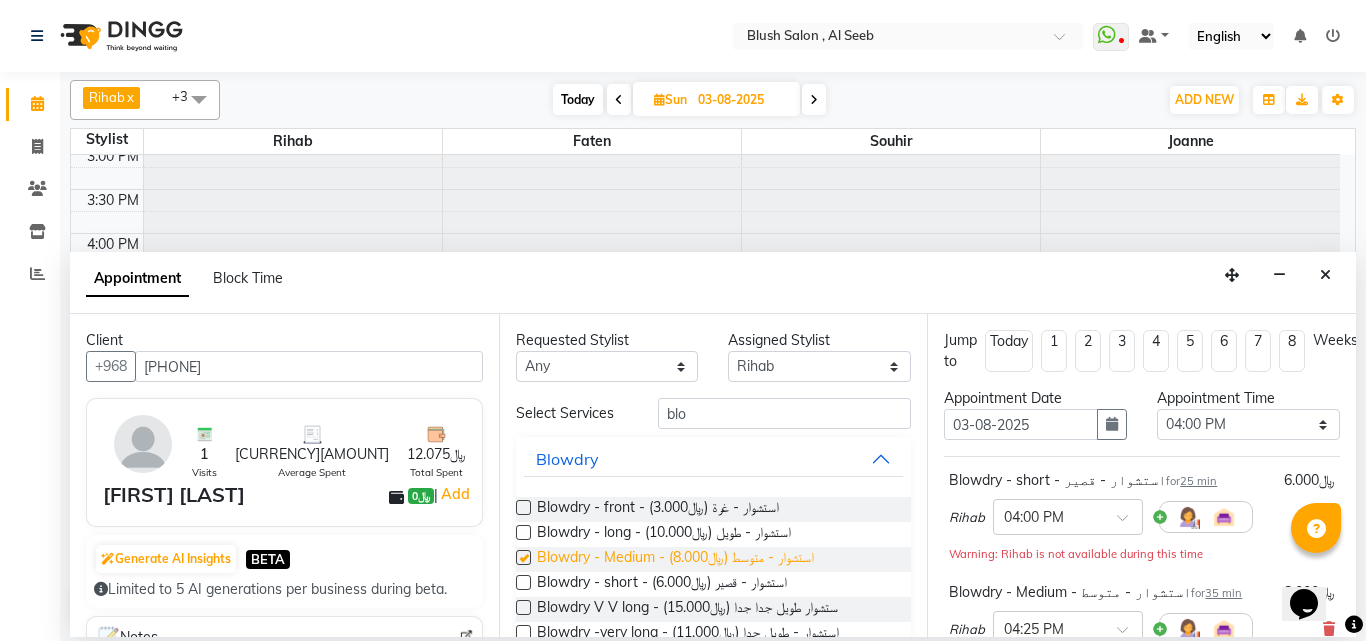 checkbox on "false" 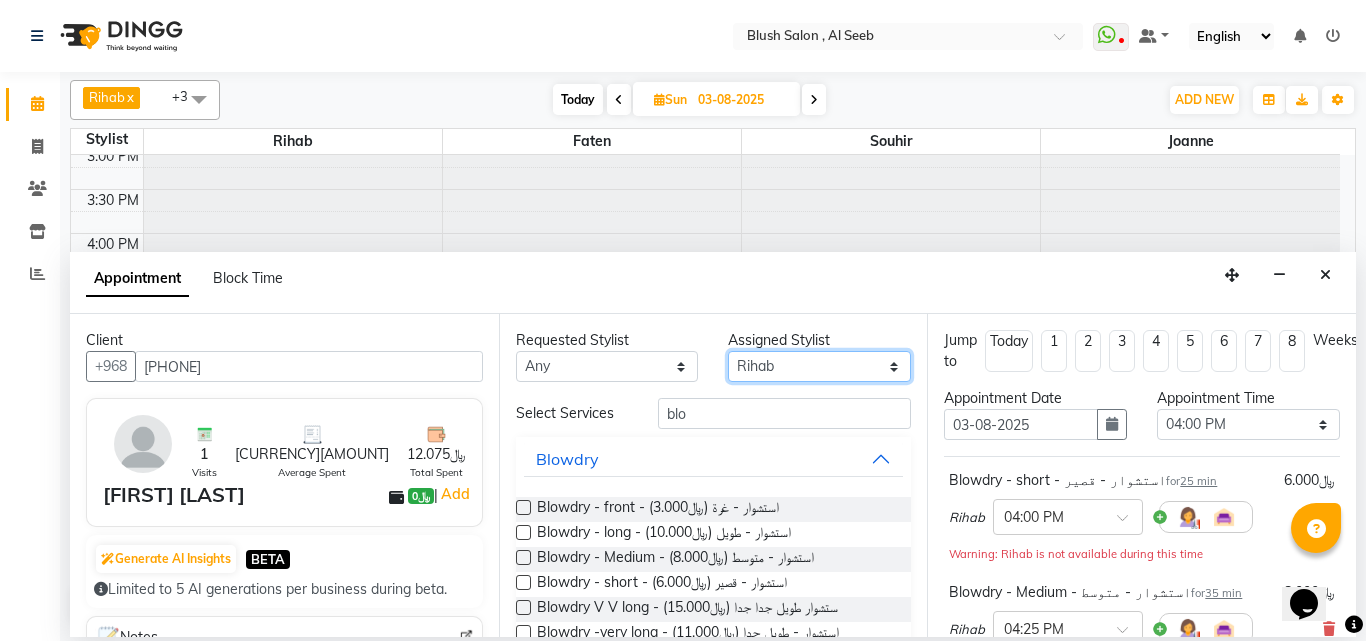 click on "Select [FIRST] [FIRST] [FIRST] [FIRST] [FIRST] [FIRST]" at bounding box center (819, 366) 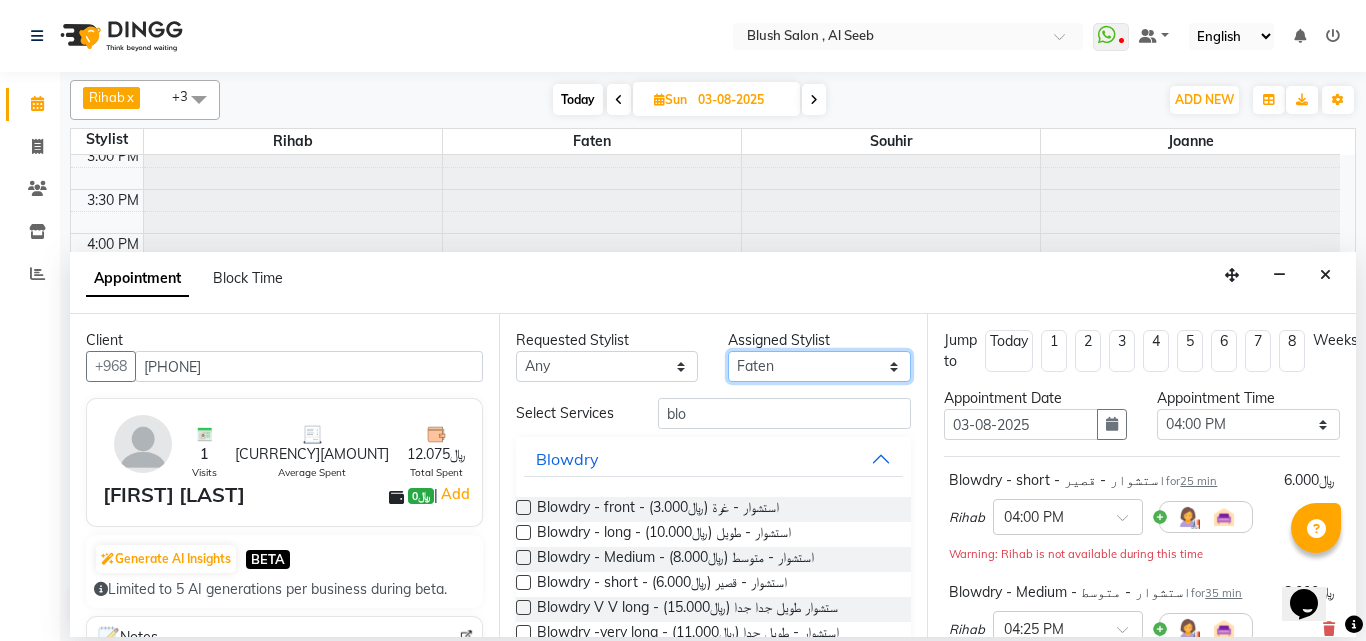 click on "Select [FIRST] [FIRST] [FIRST] [FIRST] [FIRST] [FIRST]" at bounding box center [819, 366] 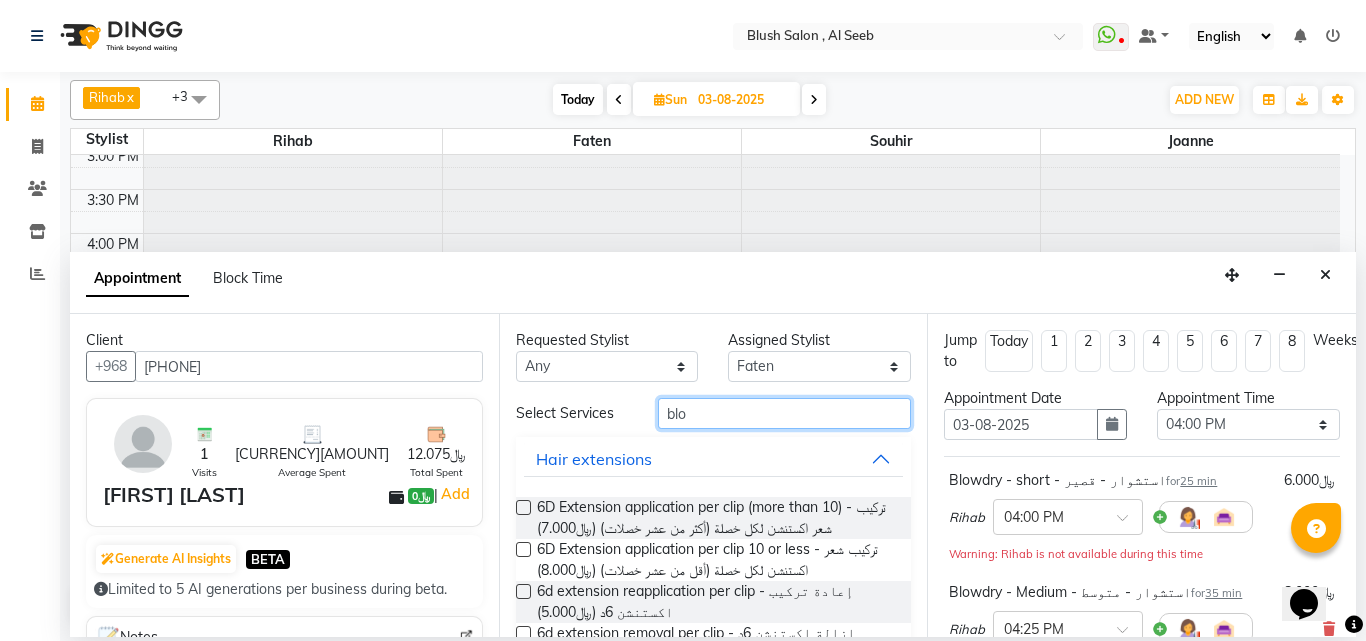 click on "blo" at bounding box center (785, 413) 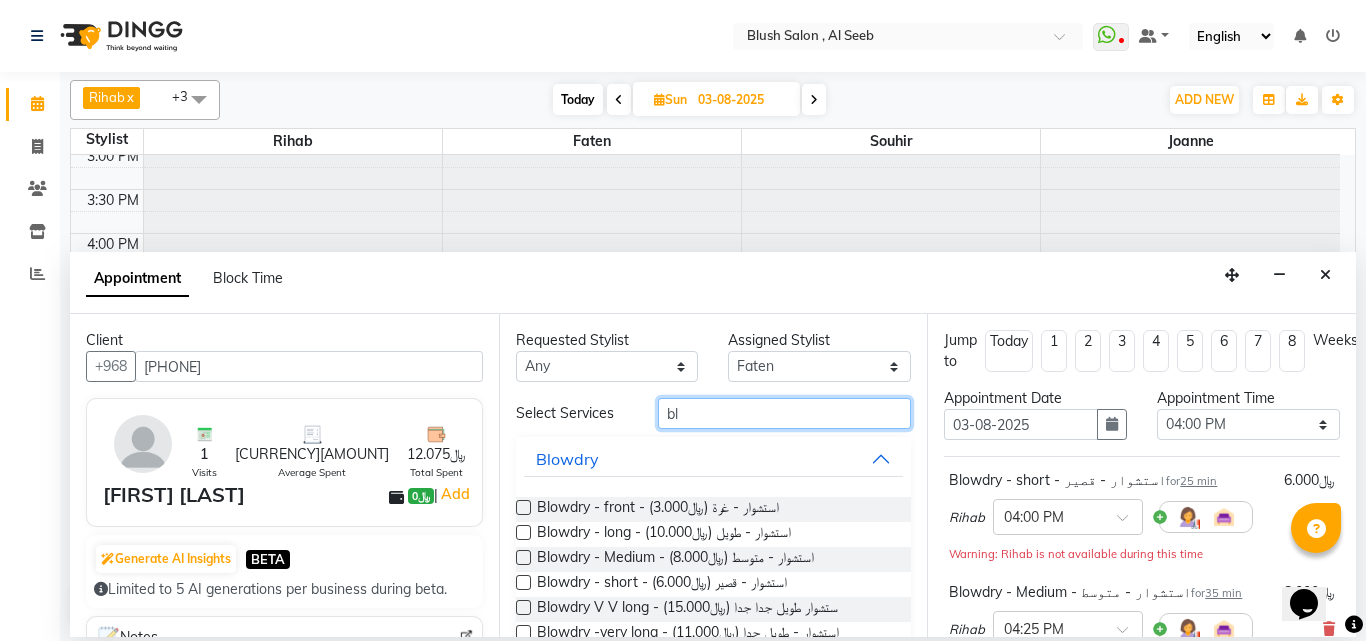 type on "blo" 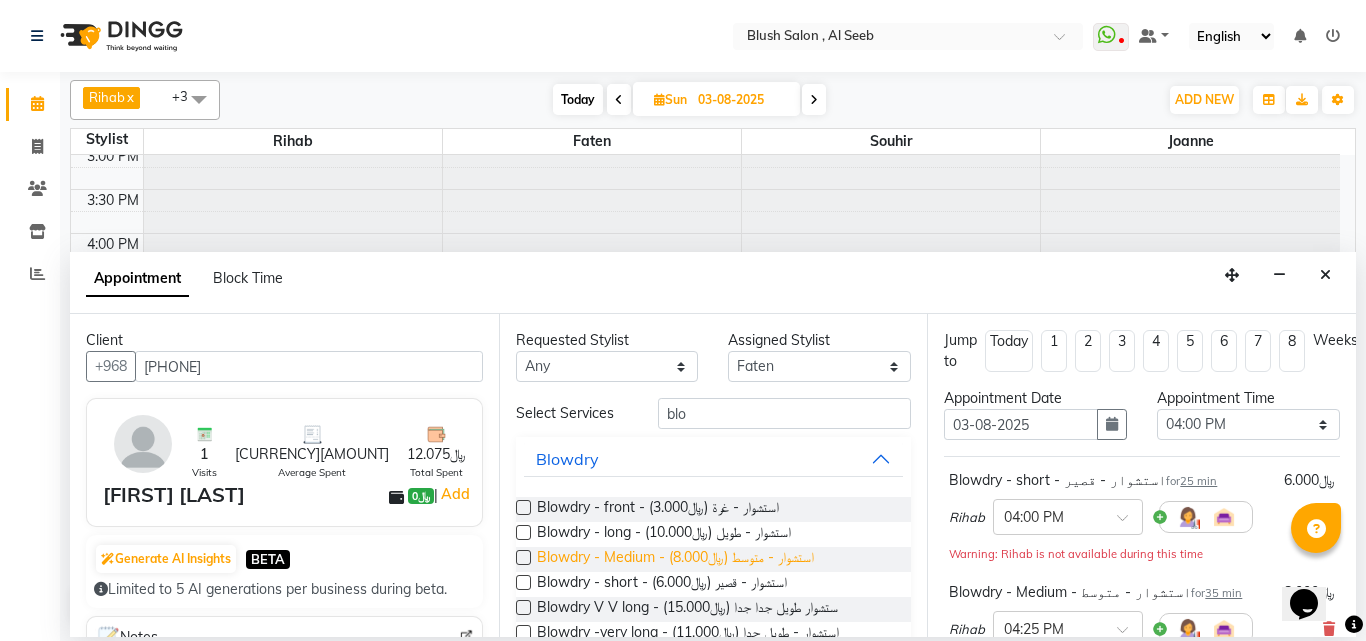 click on "Blowdry - Medium - استشوار - متوسط (﷼8.000)" at bounding box center [675, 559] 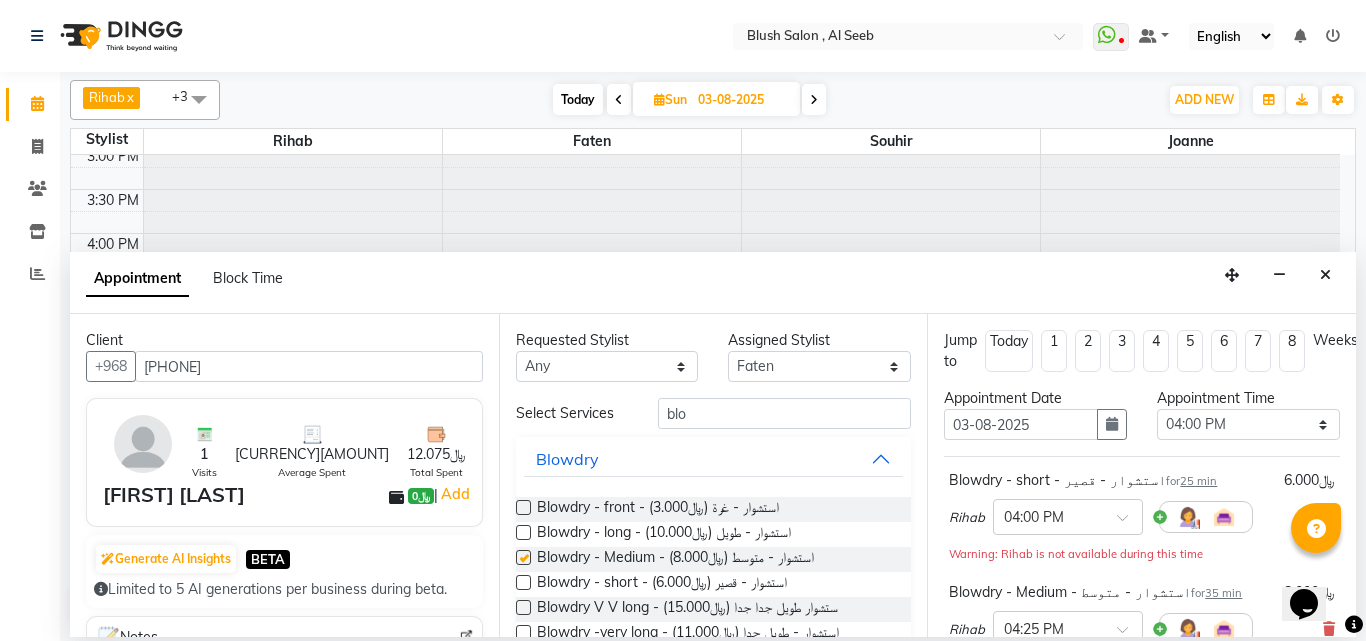 checkbox on "false" 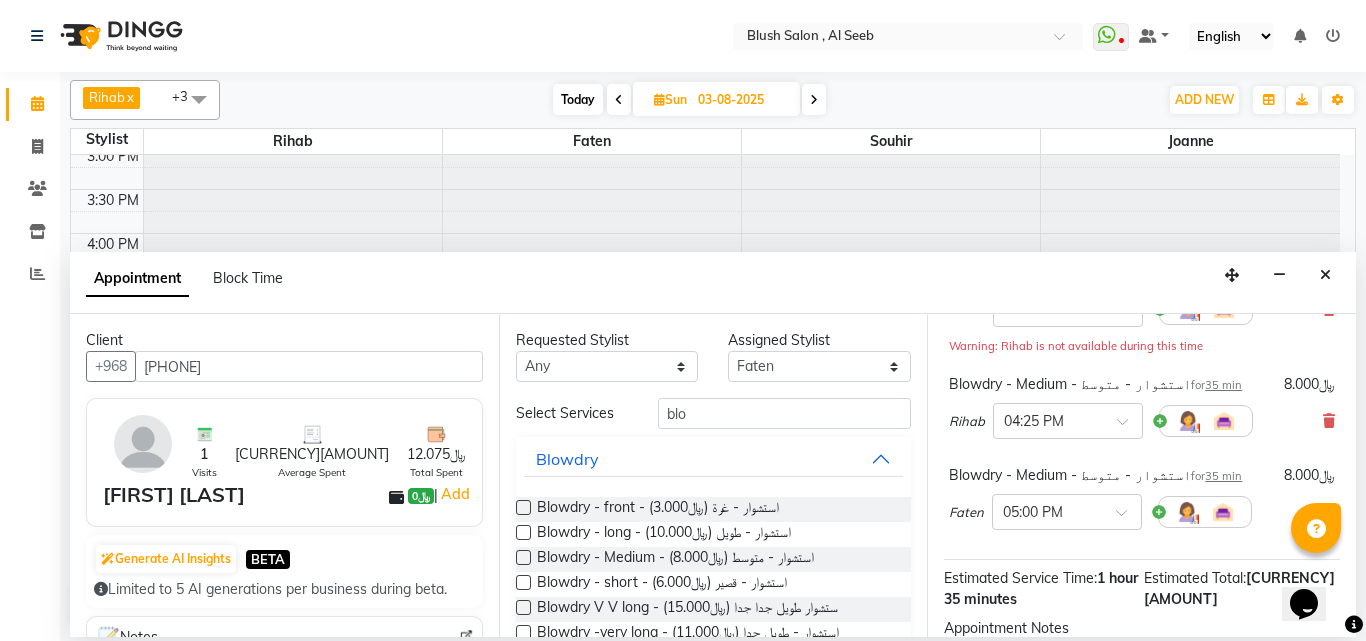 scroll, scrollTop: 200, scrollLeft: 0, axis: vertical 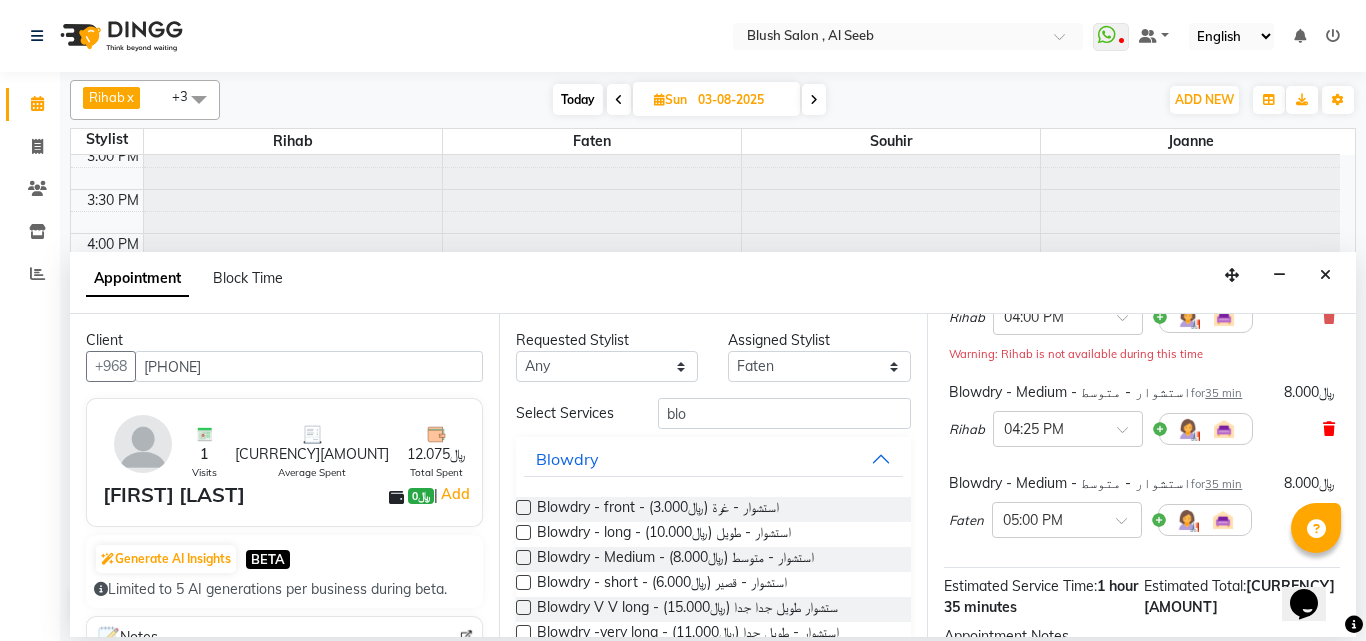 click at bounding box center (1329, 429) 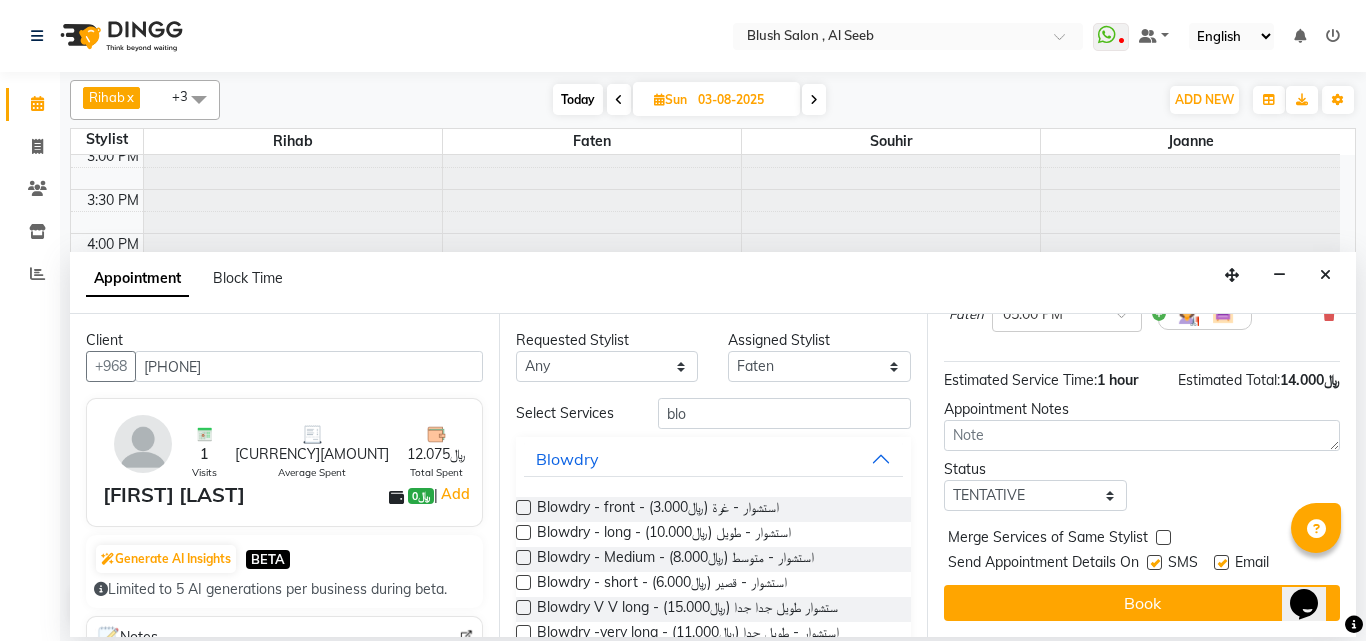 scroll, scrollTop: 352, scrollLeft: 0, axis: vertical 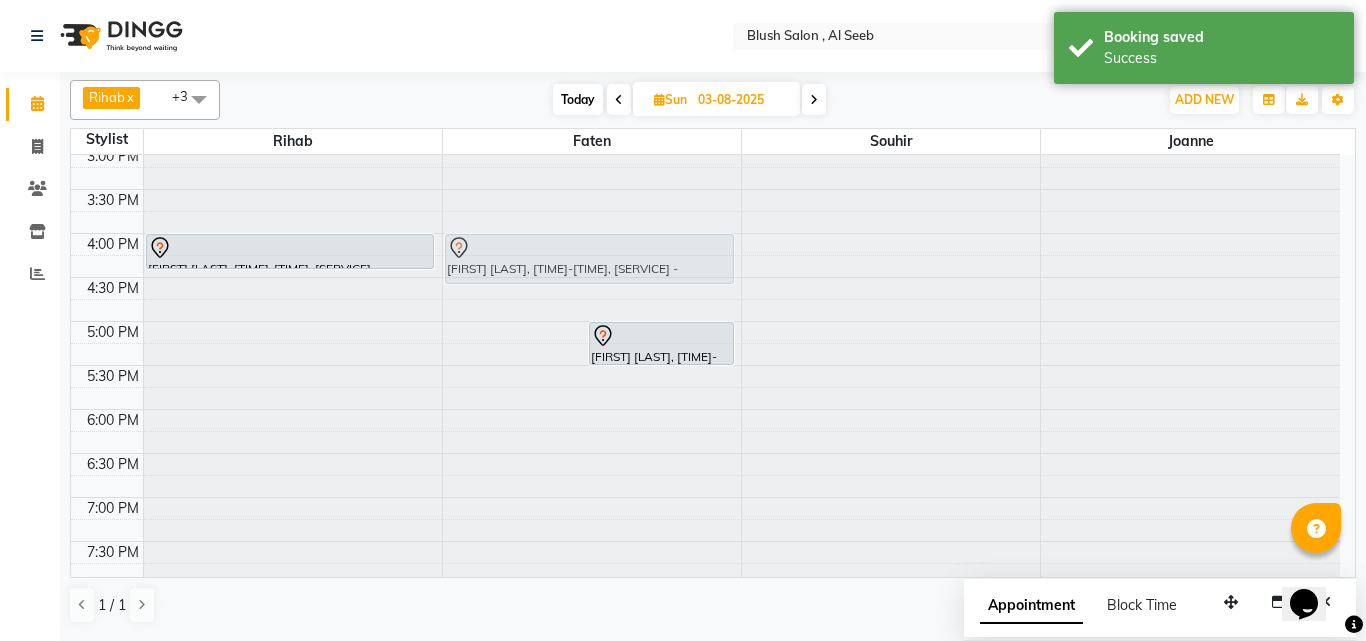 drag, startPoint x: 513, startPoint y: 353, endPoint x: 505, endPoint y: 269, distance: 84.38009 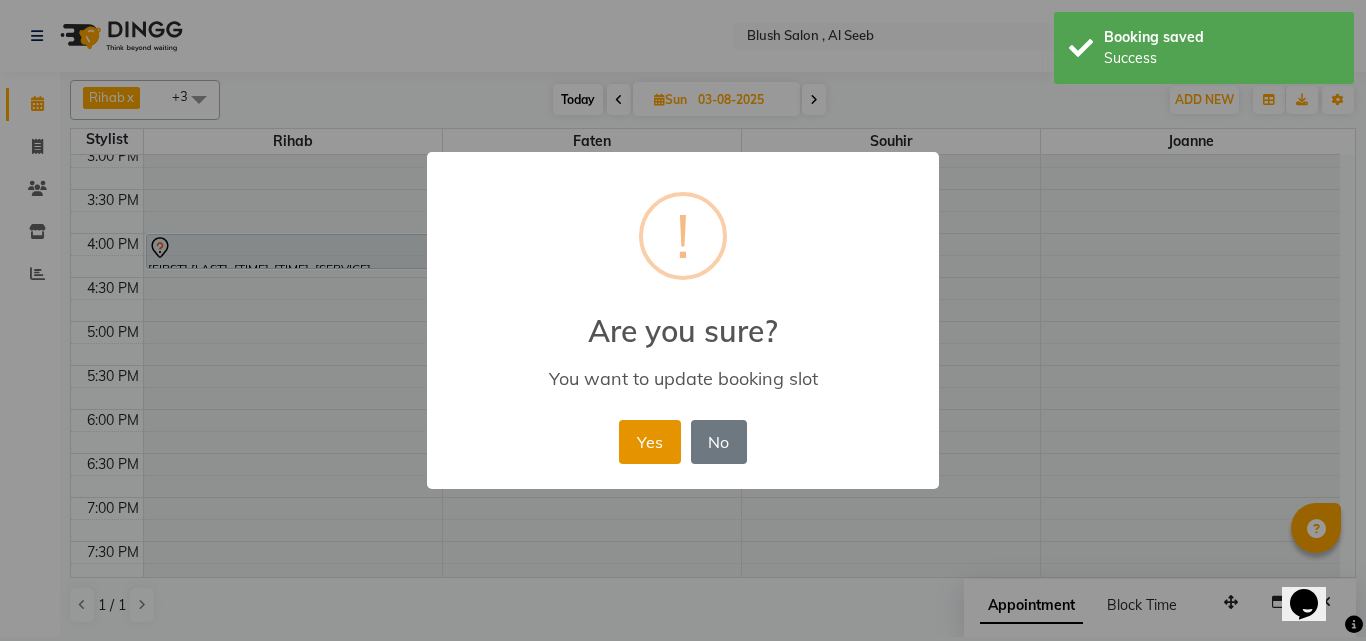 click on "Yes" at bounding box center (649, 442) 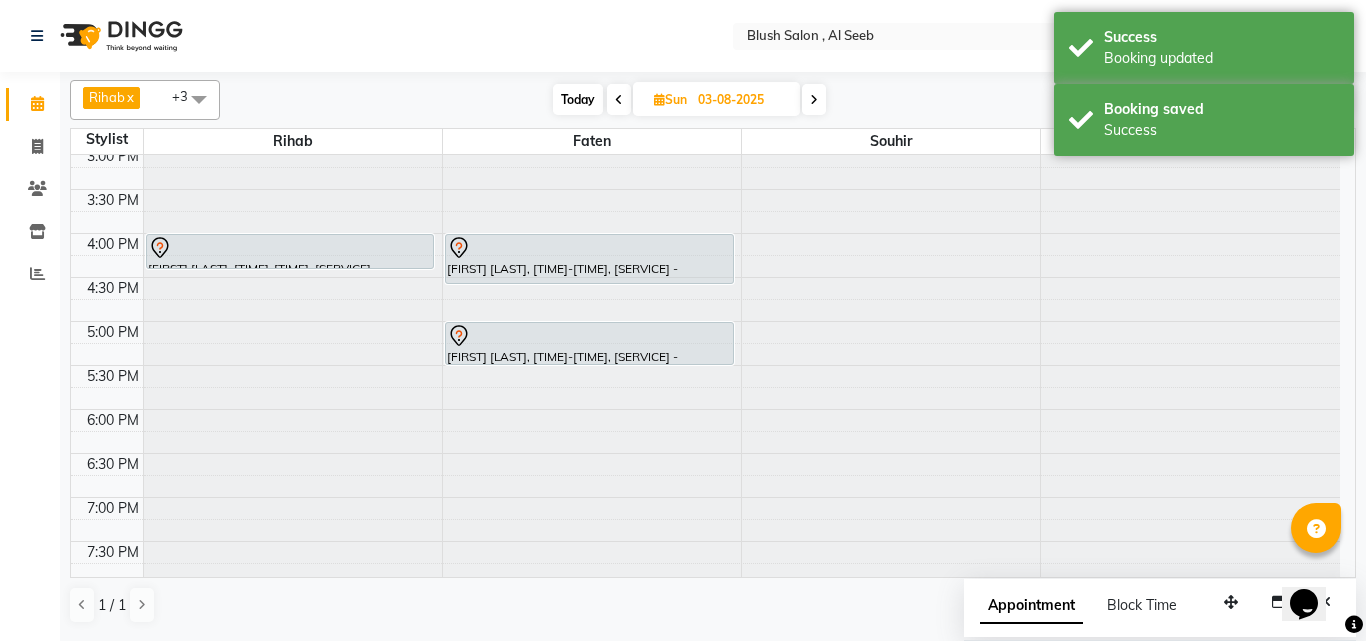 click on "[FIRST] [LAST], [TIME]-[TIME], [SERVICE] - [SERVICE]             [FIRST] [LAST], [TIME]-[TIME], [SERVICE] - [SERVICE]             [FIRST] [LAST], [TIME]-[TIME], [SERVICE] - [SERVICE]" at bounding box center (293, -119) 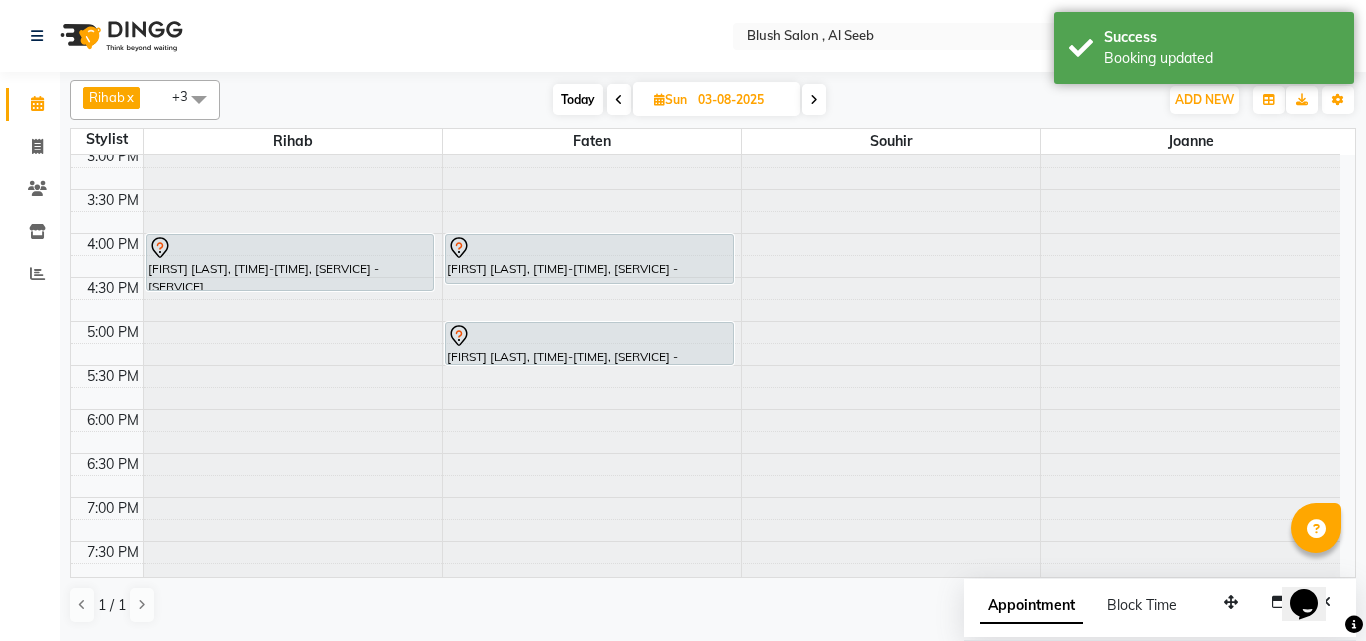drag, startPoint x: 398, startPoint y: 271, endPoint x: 395, endPoint y: 282, distance: 11.401754 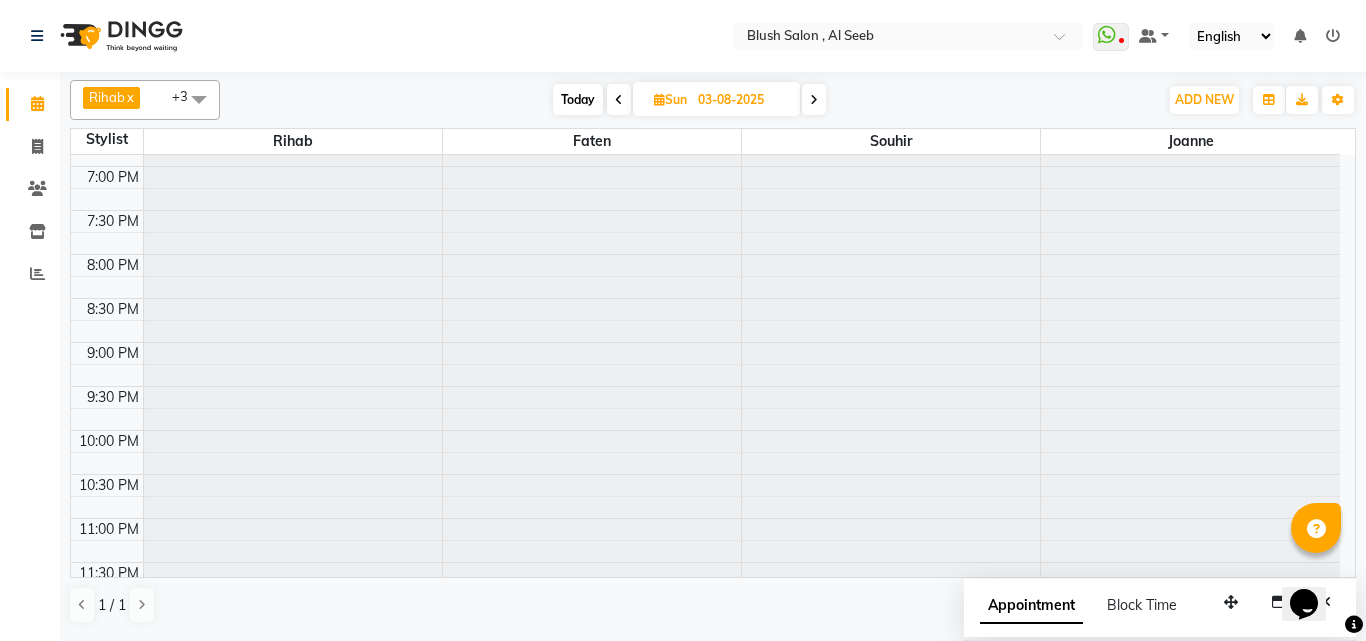 scroll, scrollTop: 1689, scrollLeft: 0, axis: vertical 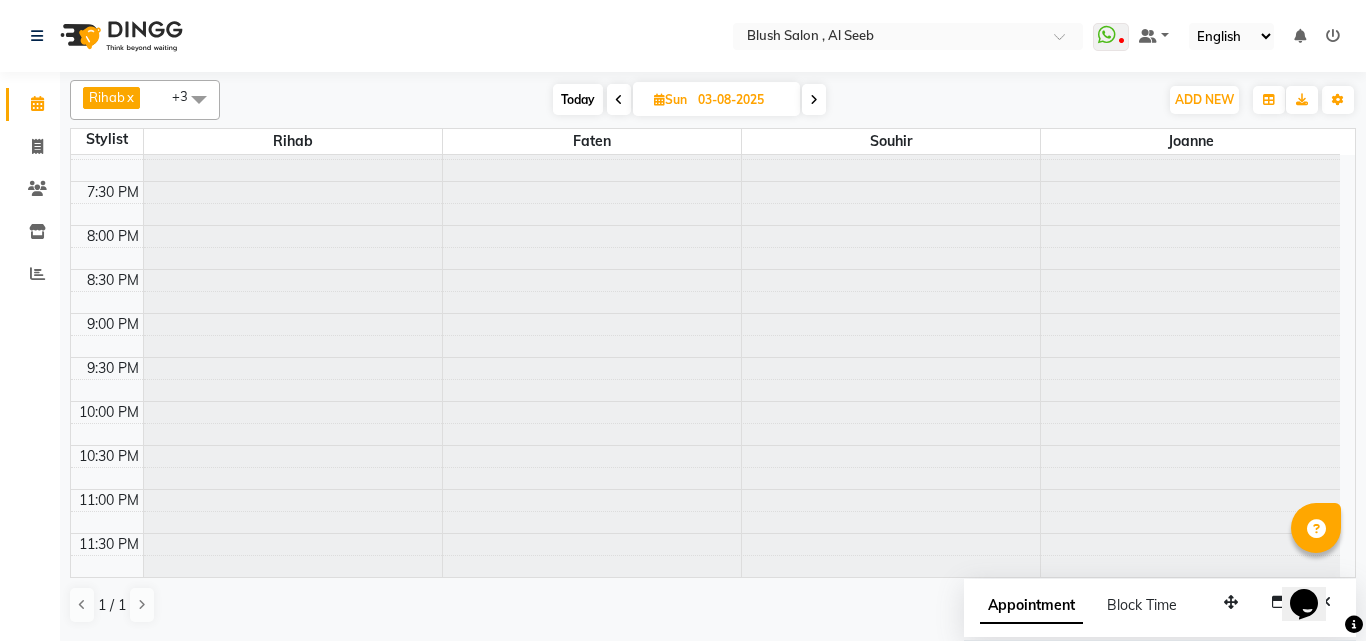 click on "Today" at bounding box center (578, 99) 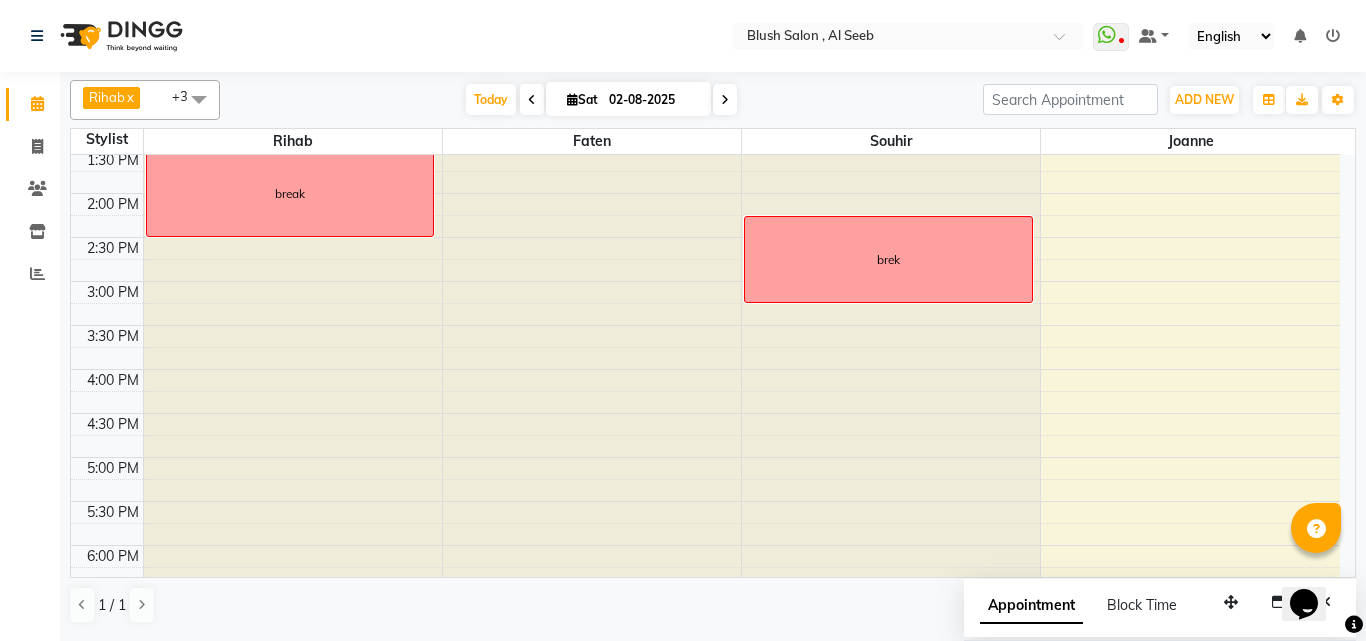 scroll, scrollTop: 1189, scrollLeft: 0, axis: vertical 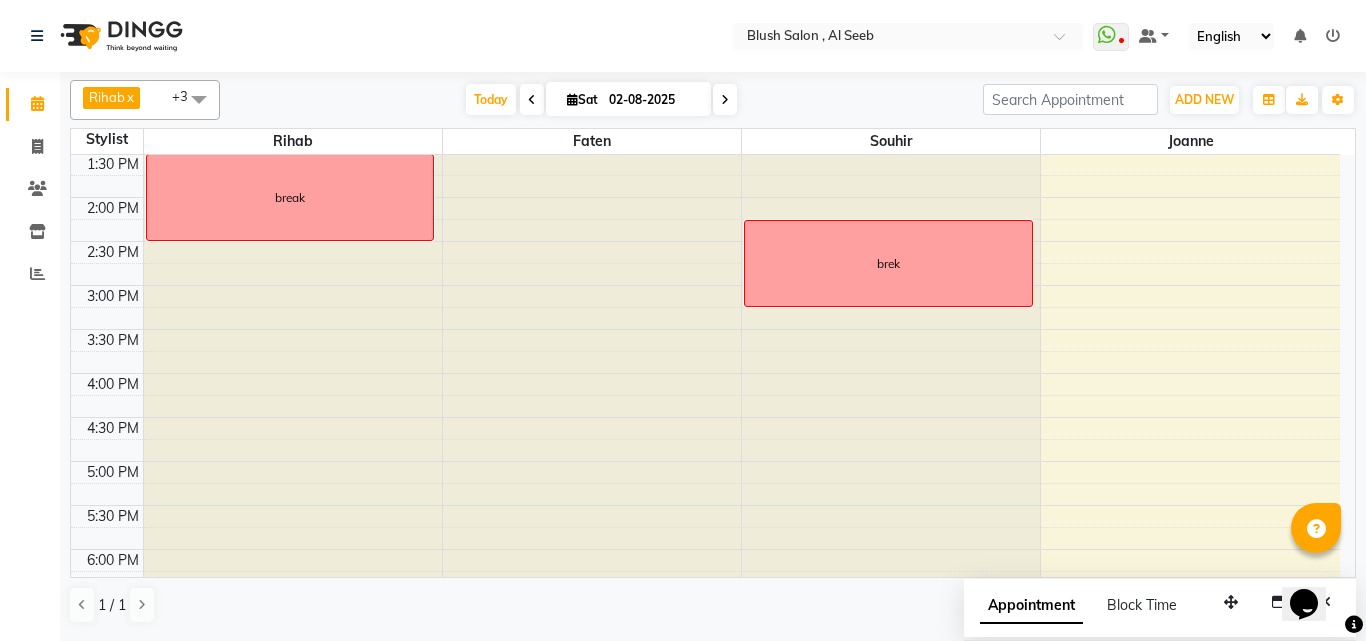 click at bounding box center (725, 100) 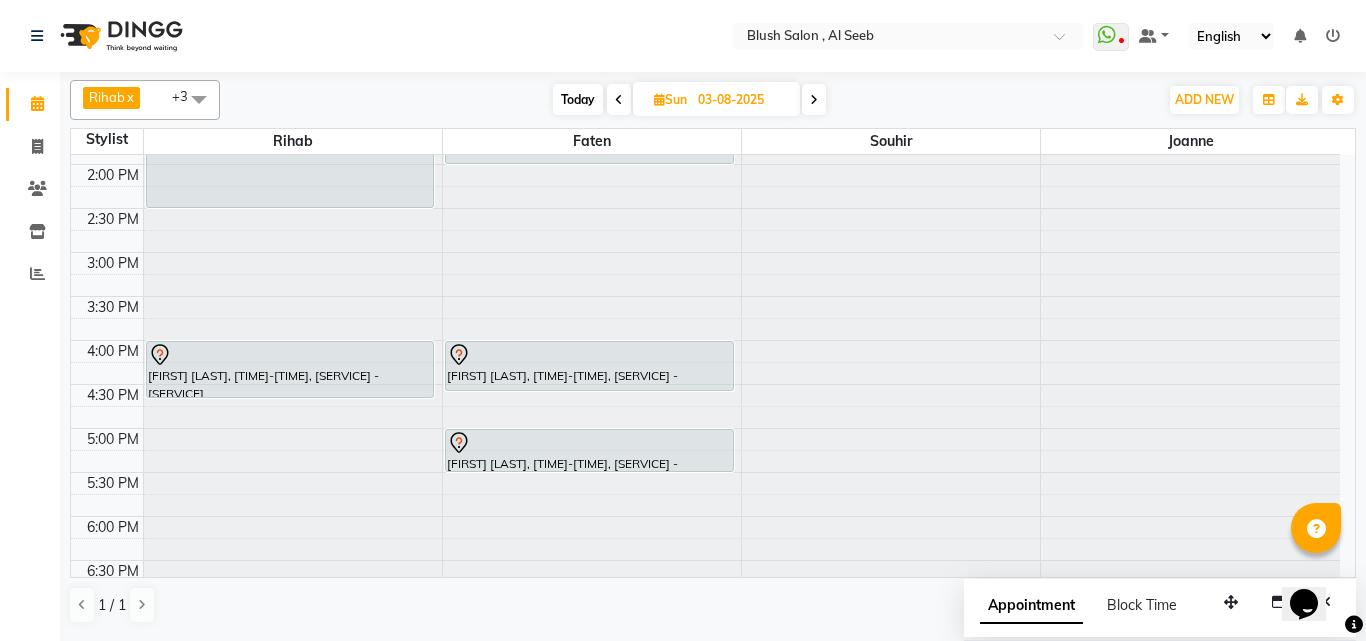 scroll, scrollTop: 1289, scrollLeft: 0, axis: vertical 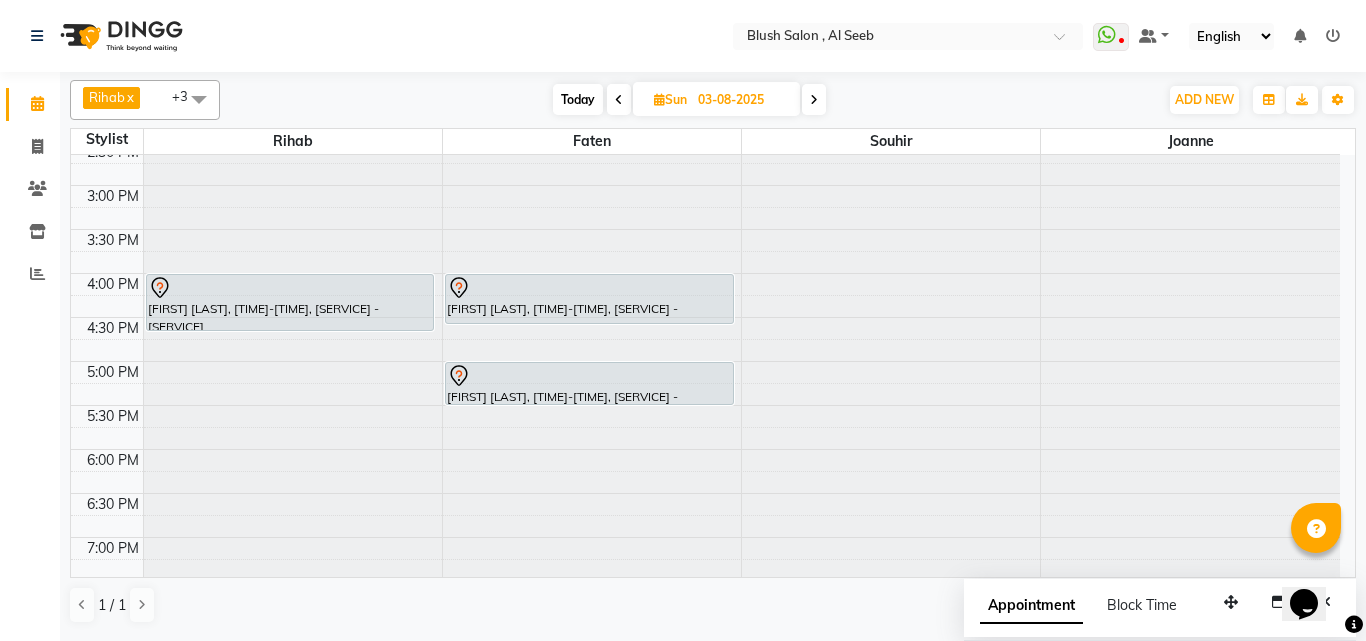 click on "Today" at bounding box center (578, 99) 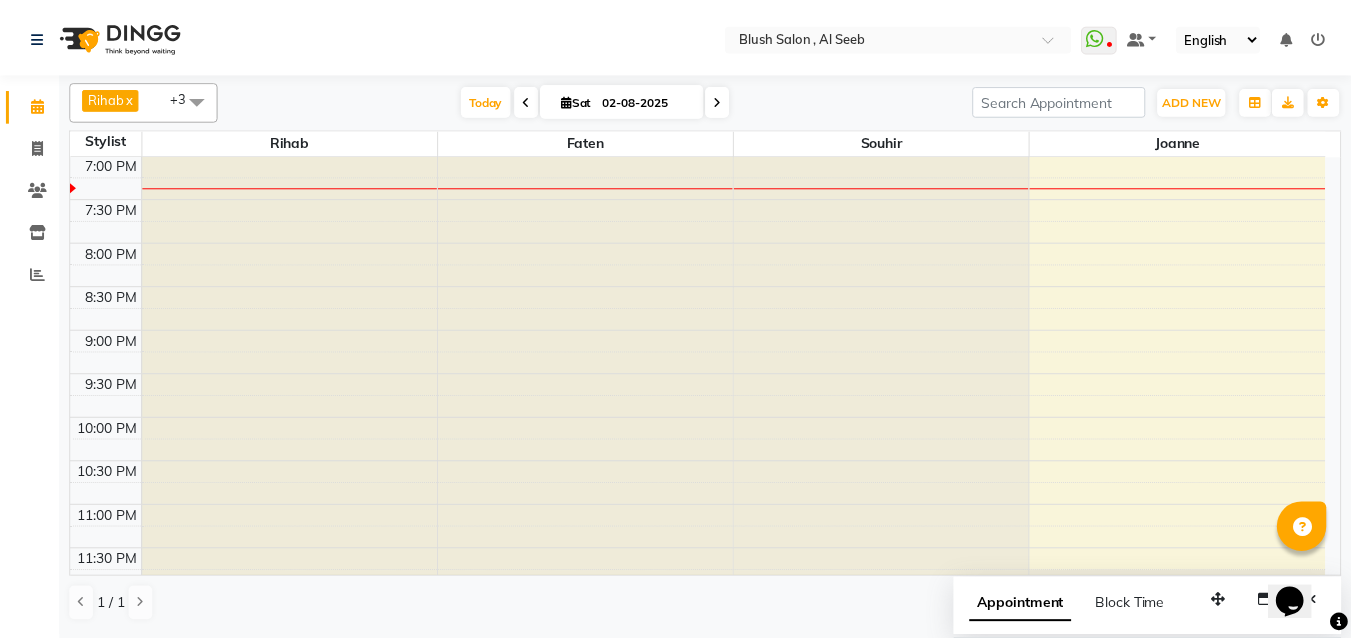 scroll, scrollTop: 1573, scrollLeft: 0, axis: vertical 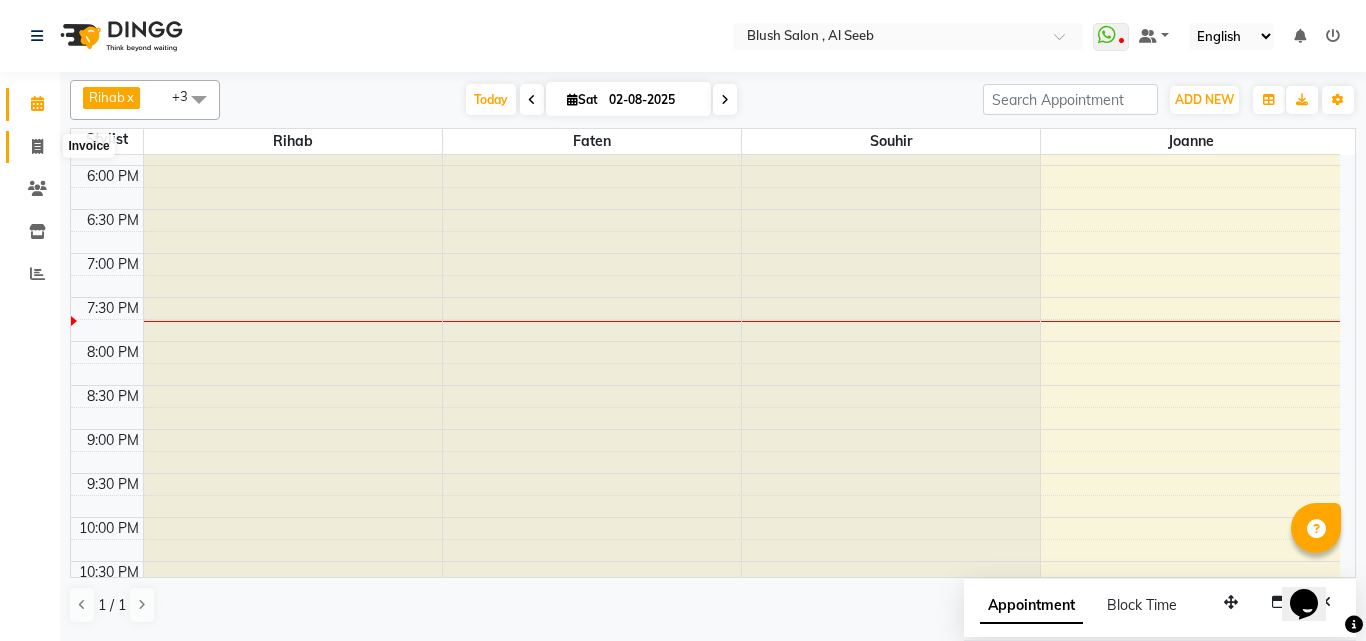 click 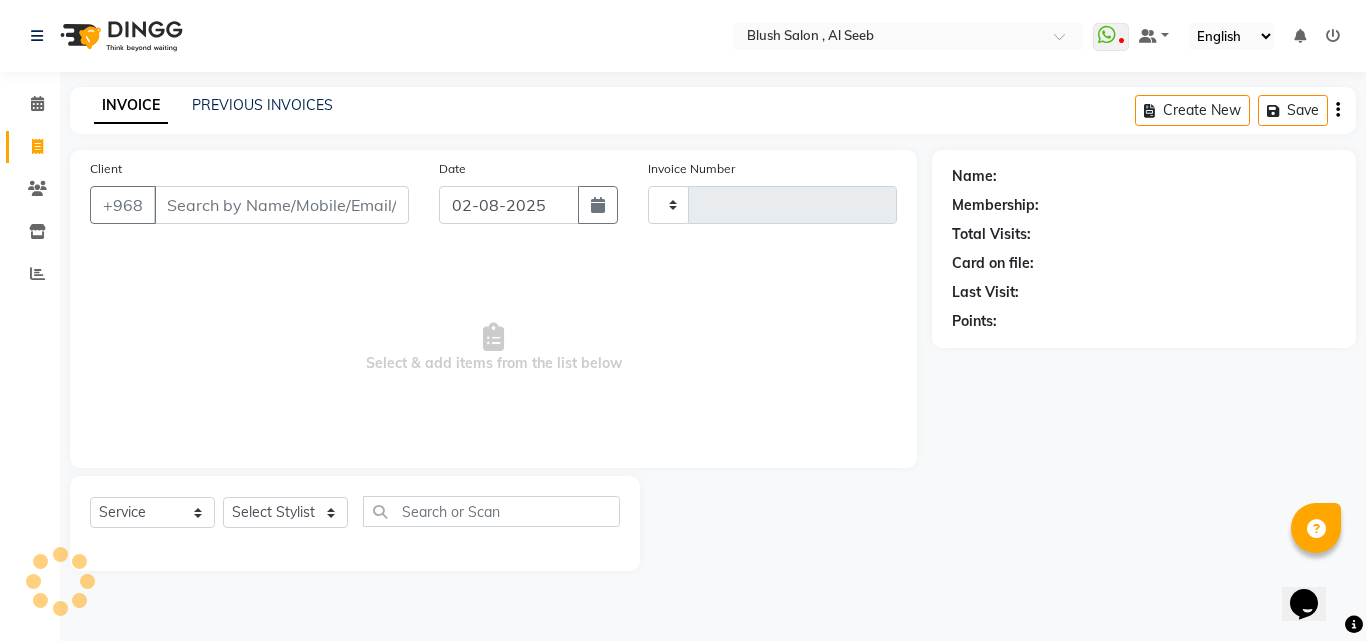 type on "0656" 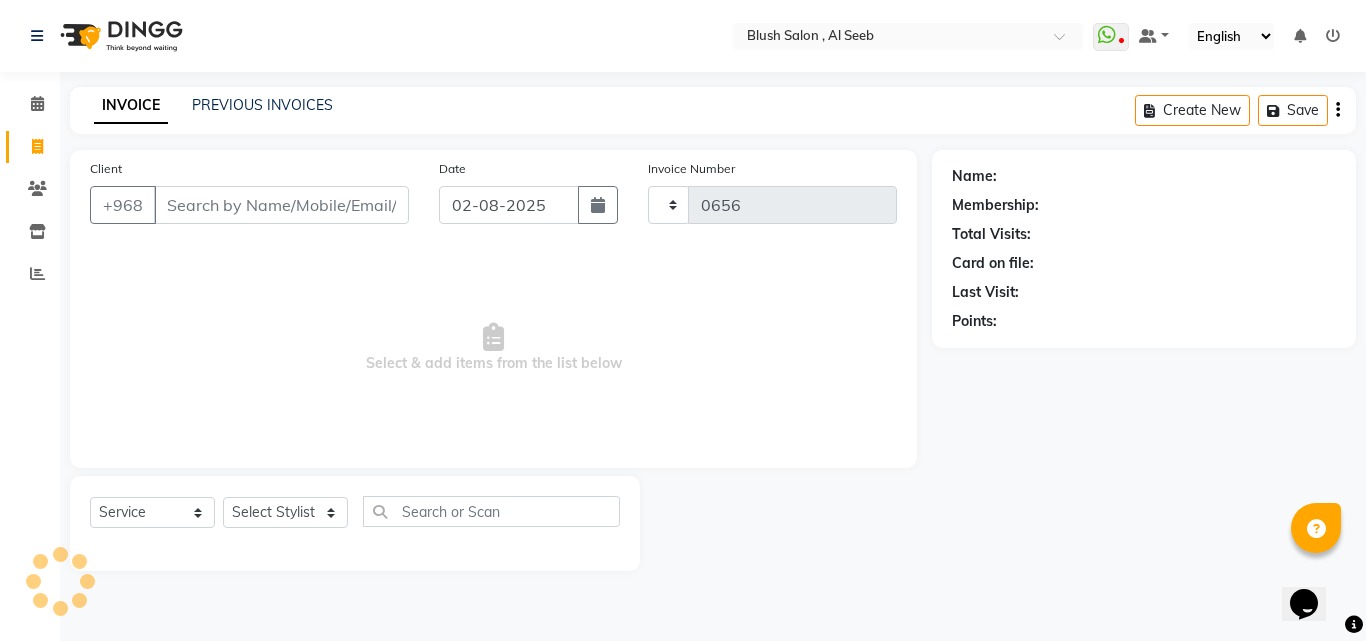 select on "5589" 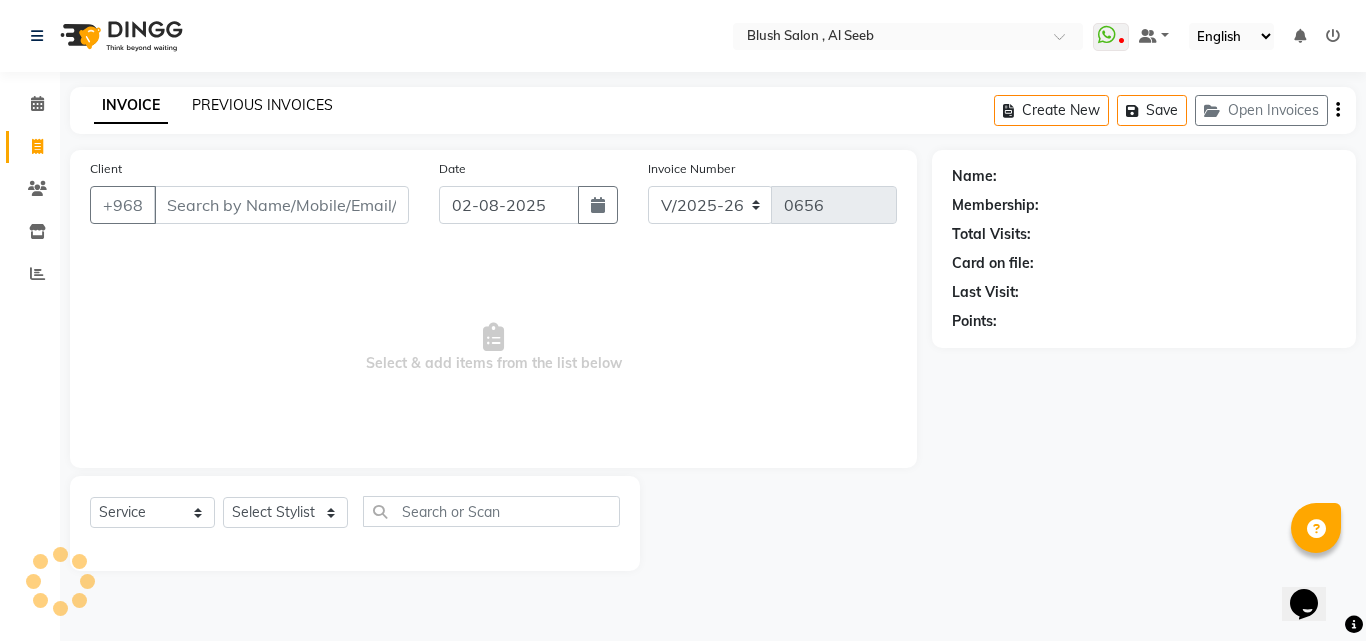 click on "PREVIOUS INVOICES" 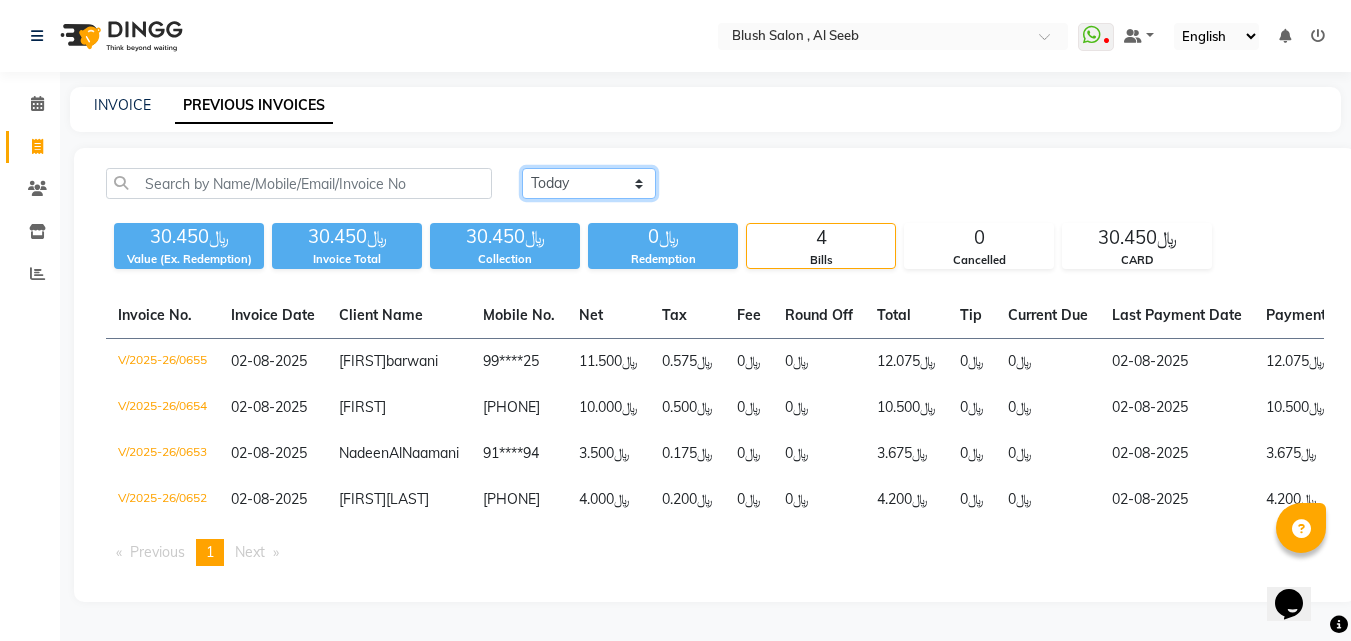 click on "Today Yesterday Custom Range" 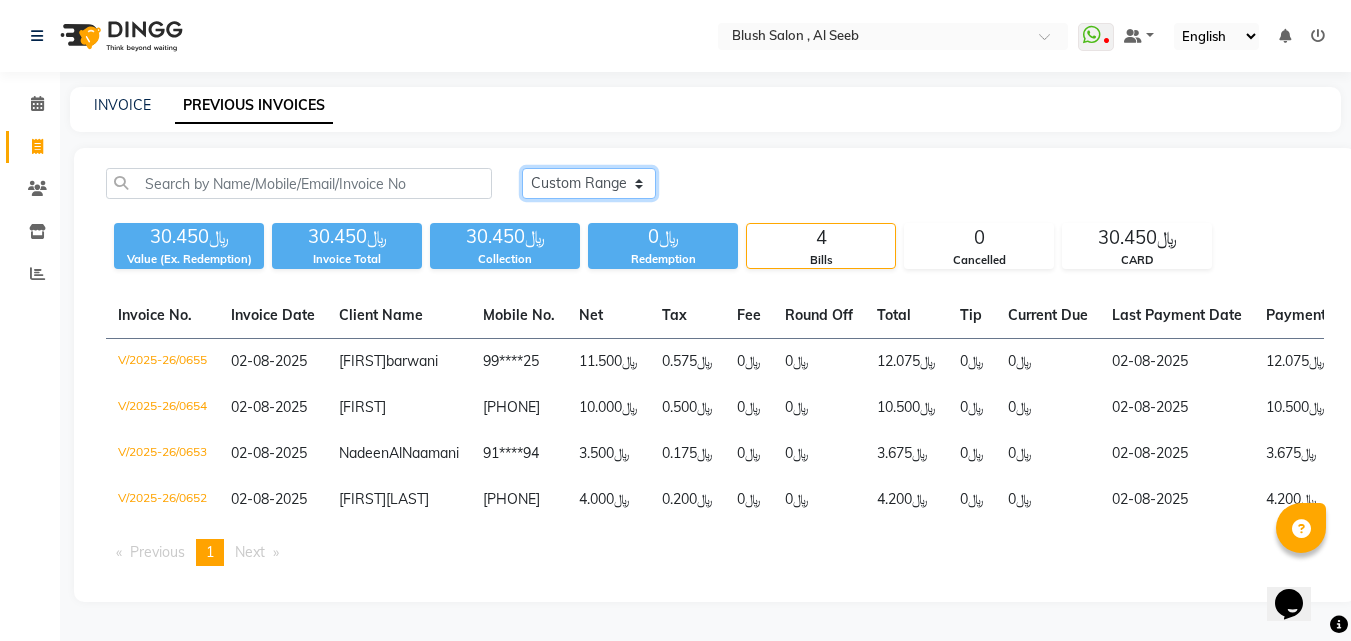 click on "Today Yesterday Custom Range" 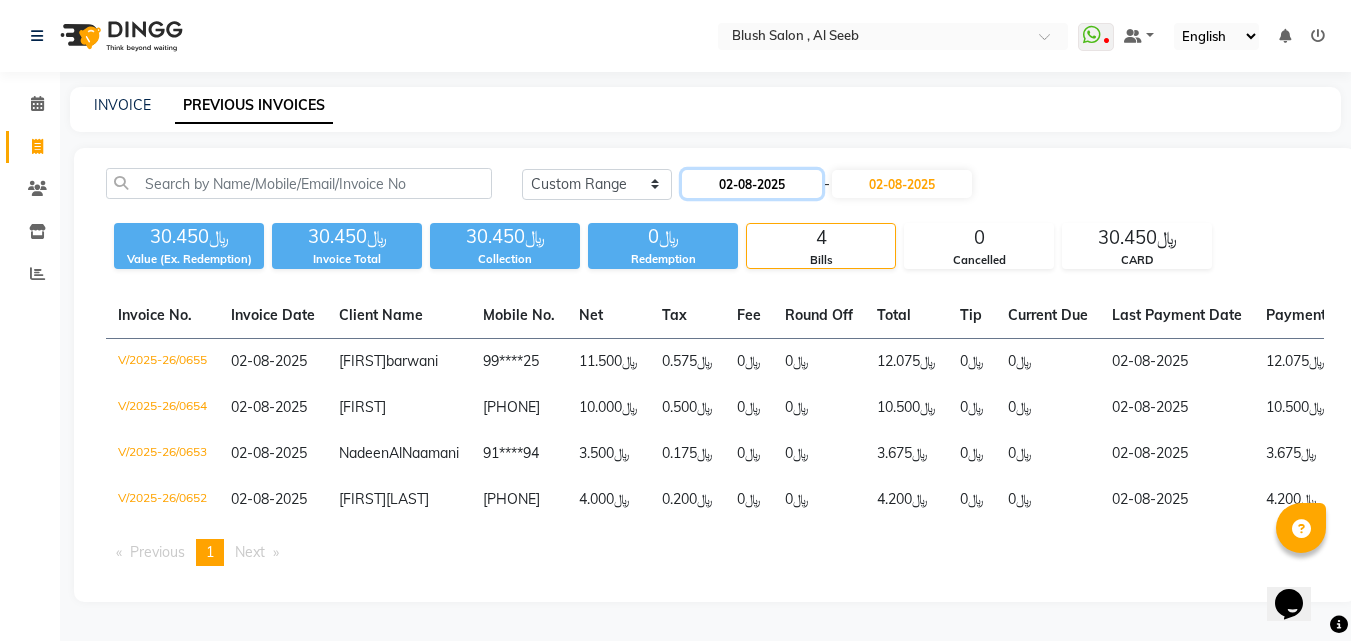 click on "02-08-2025" 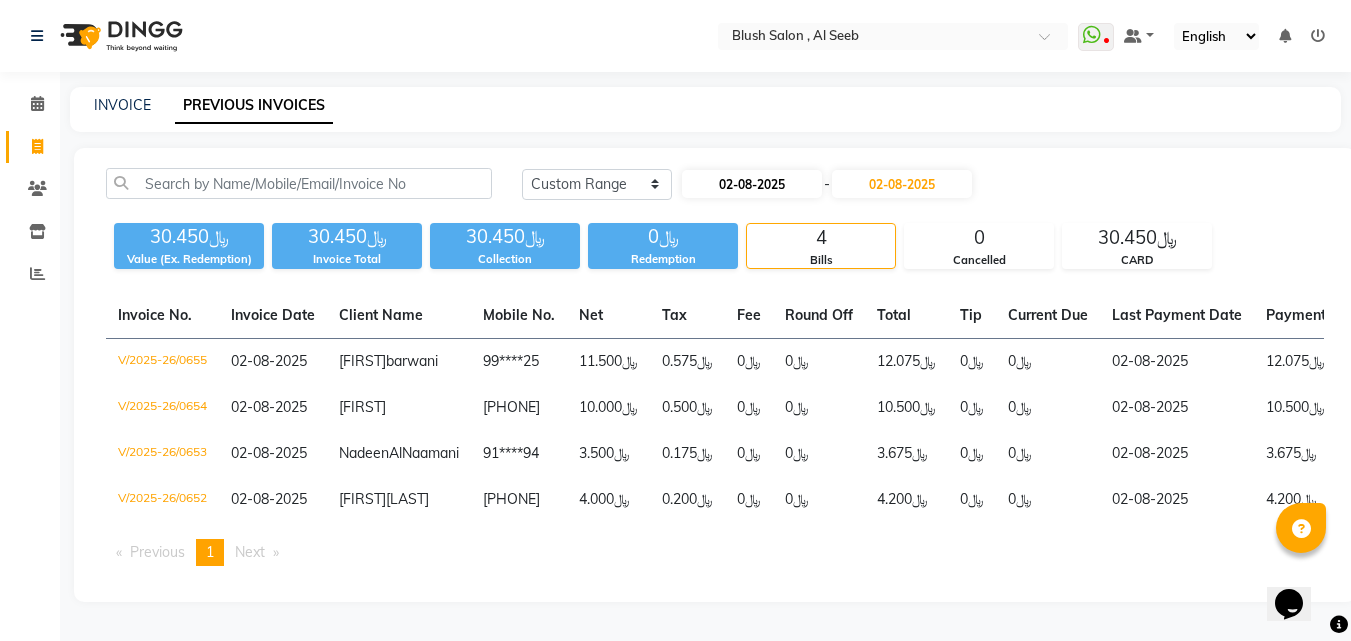 select on "8" 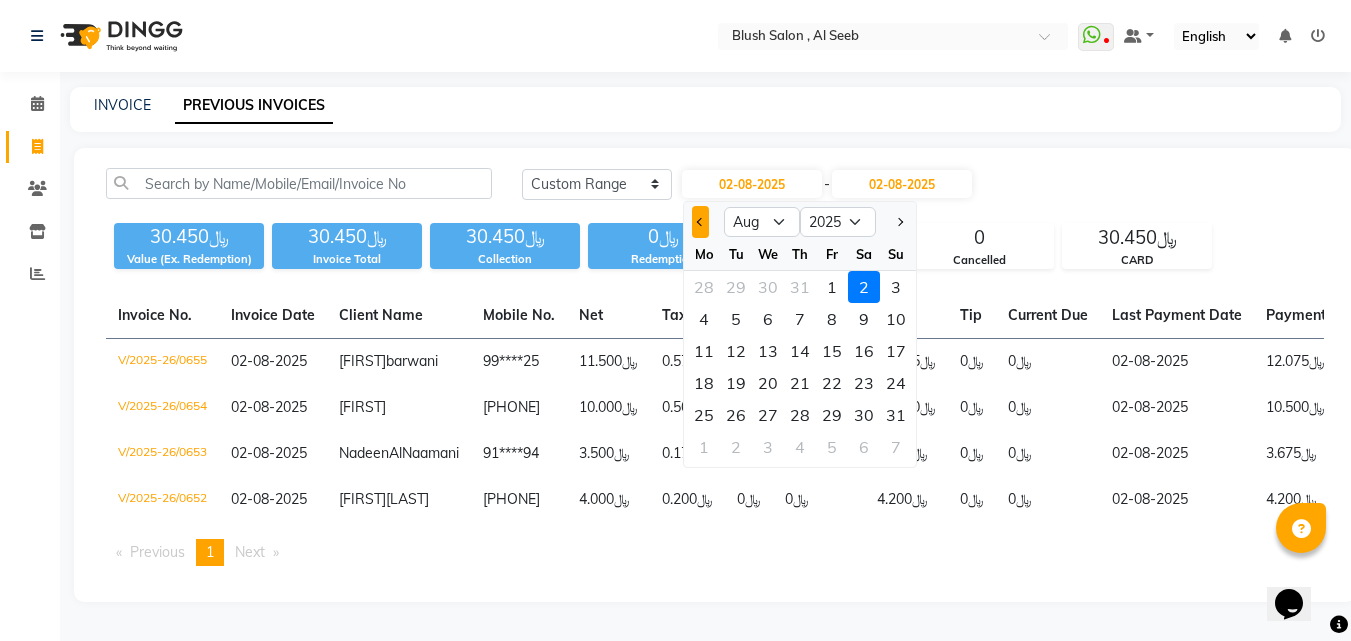 click 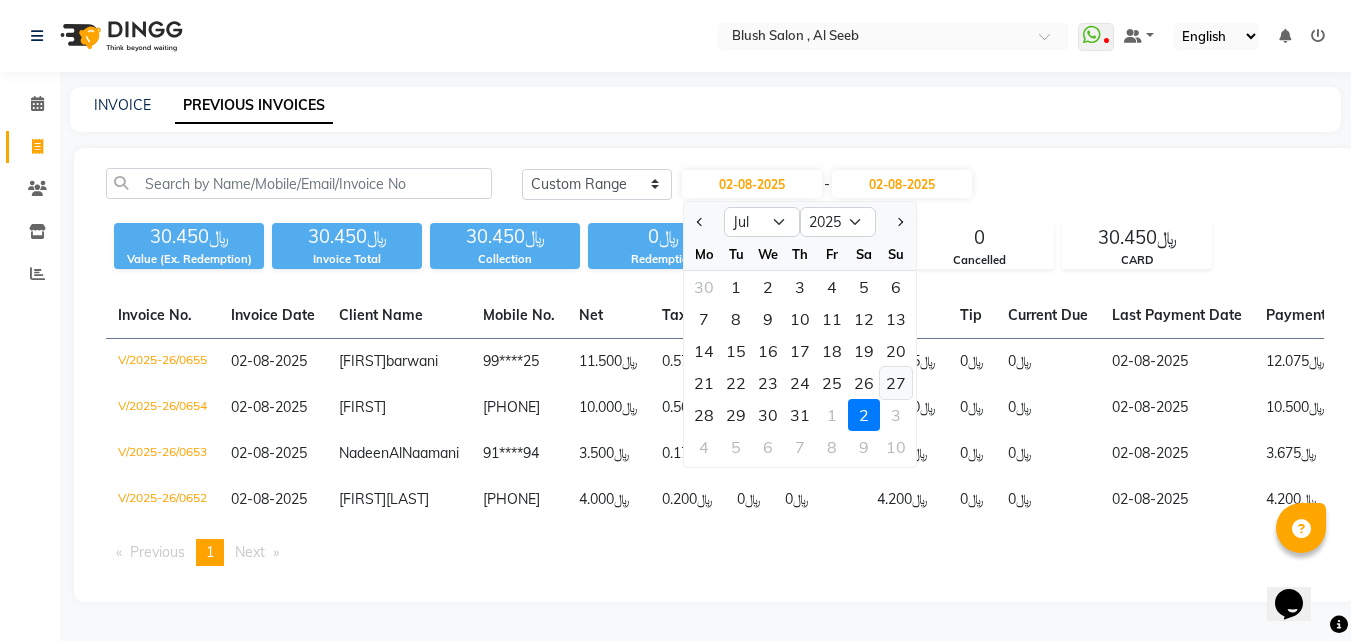 click on "27" 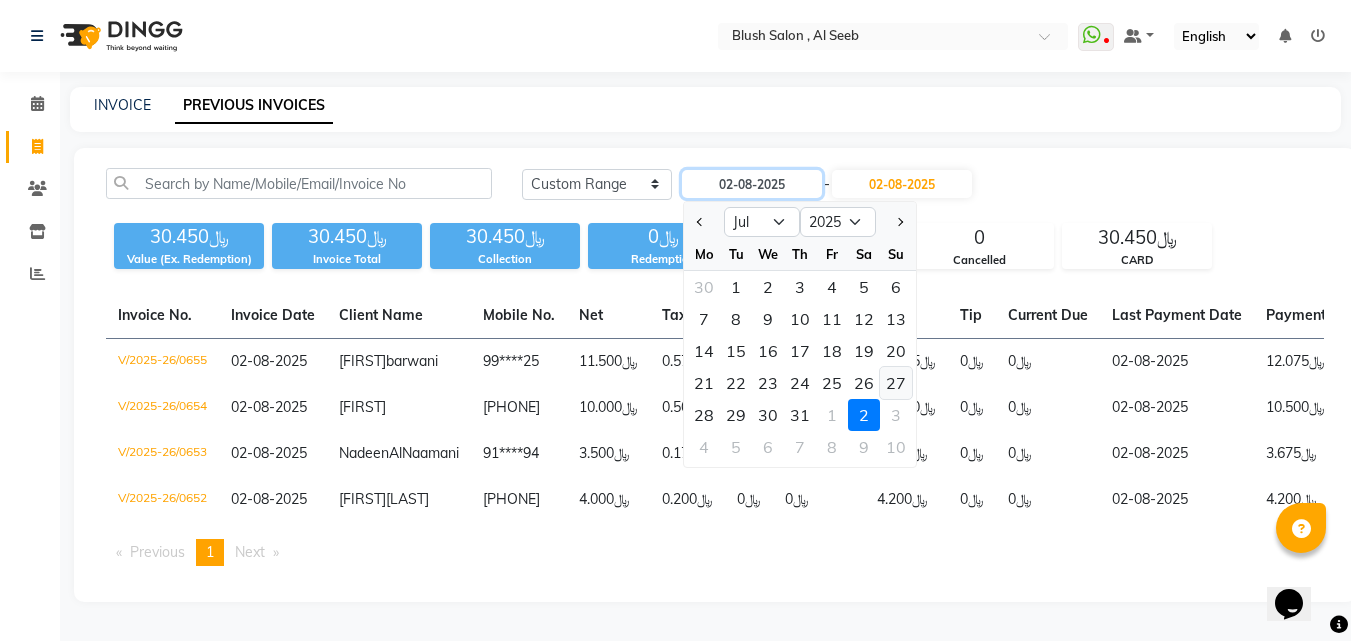 type on "27-07-2025" 